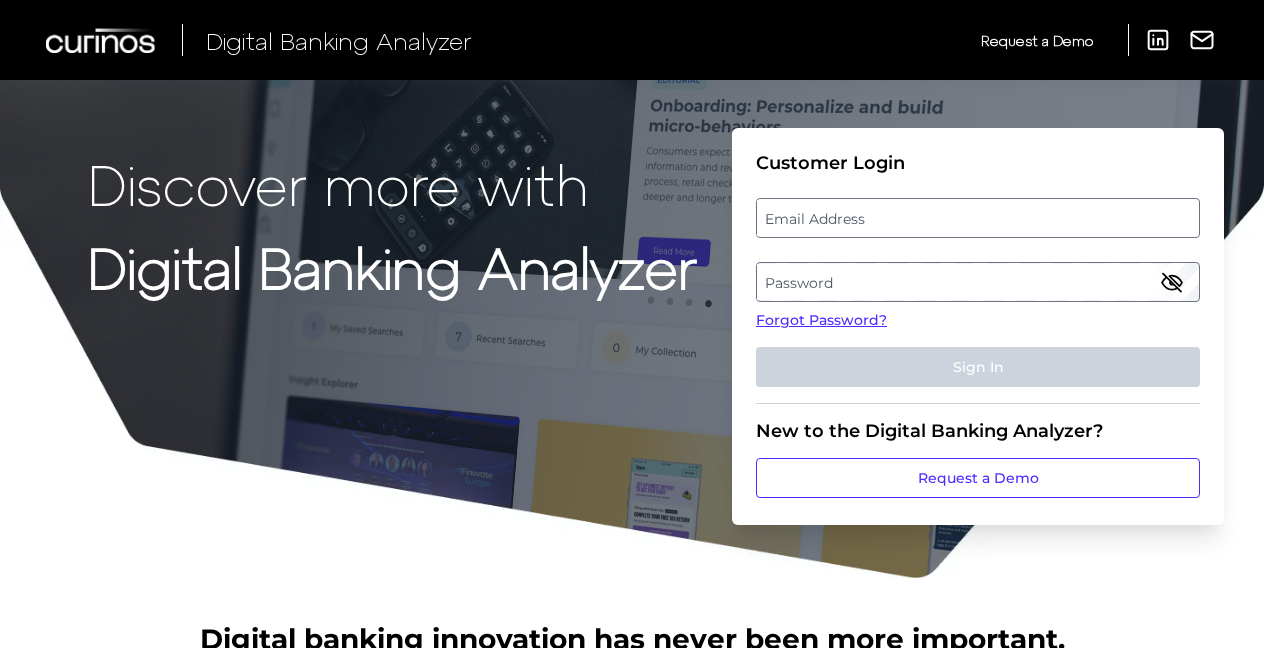 scroll, scrollTop: 0, scrollLeft: 0, axis: both 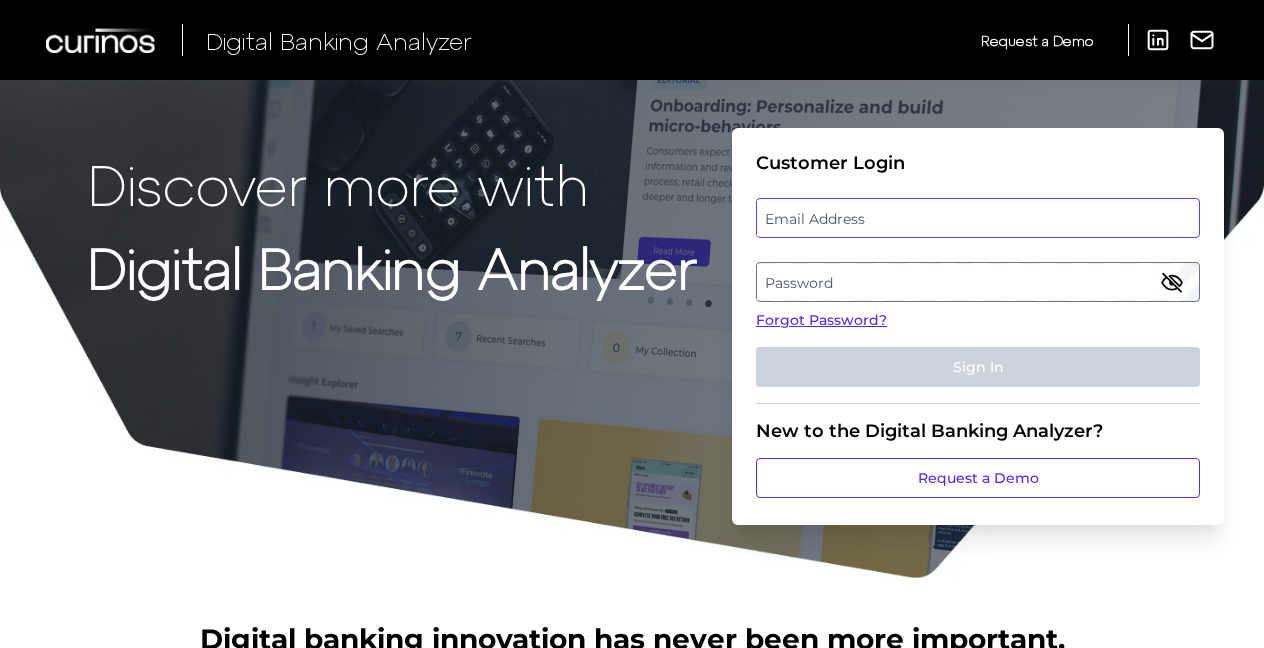 click at bounding box center [978, 218] 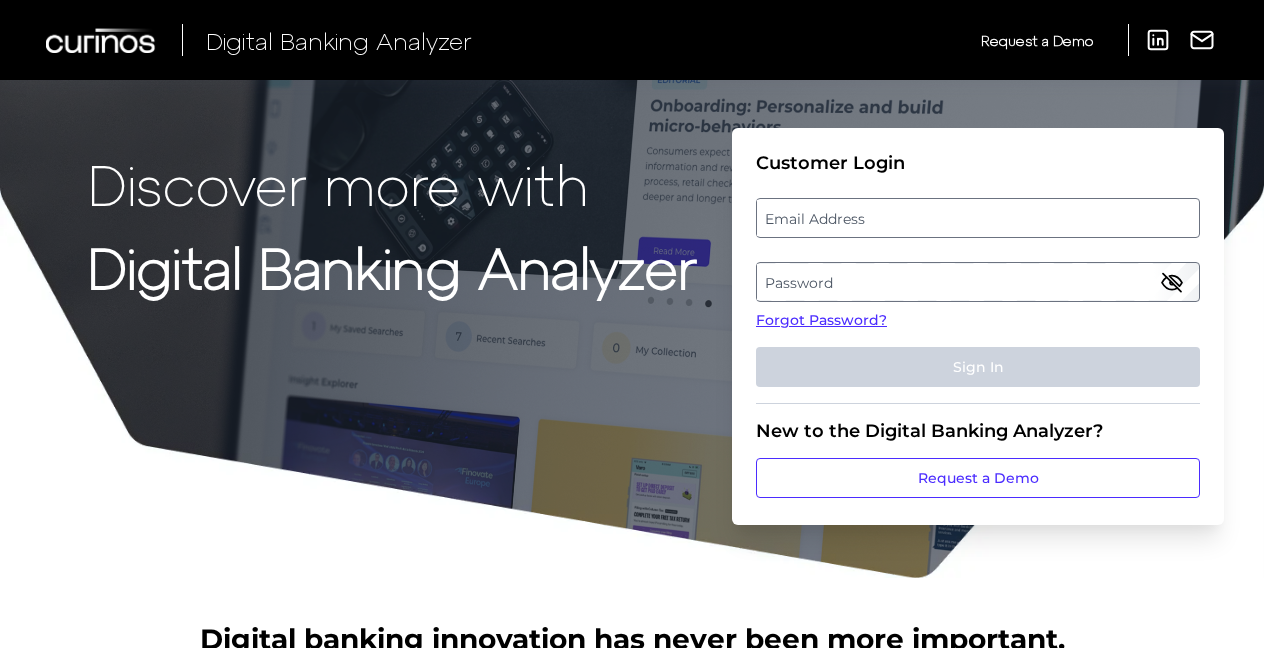 click on "Email Address" at bounding box center [977, 218] 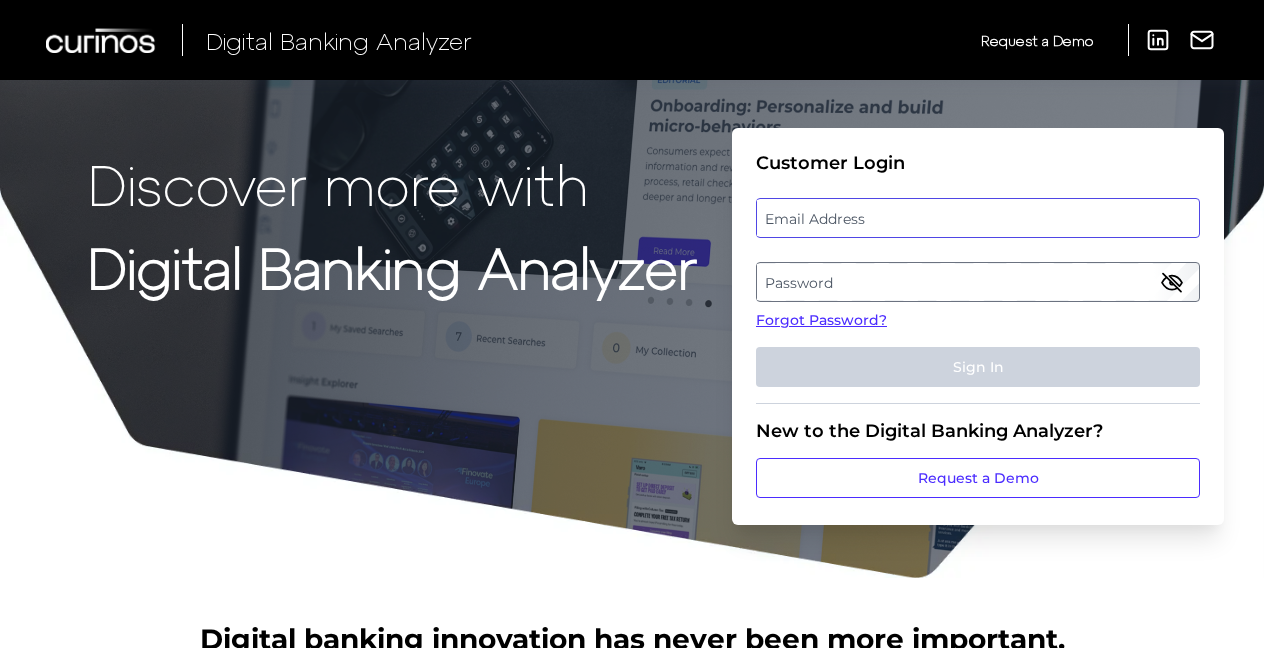 click at bounding box center (978, 218) 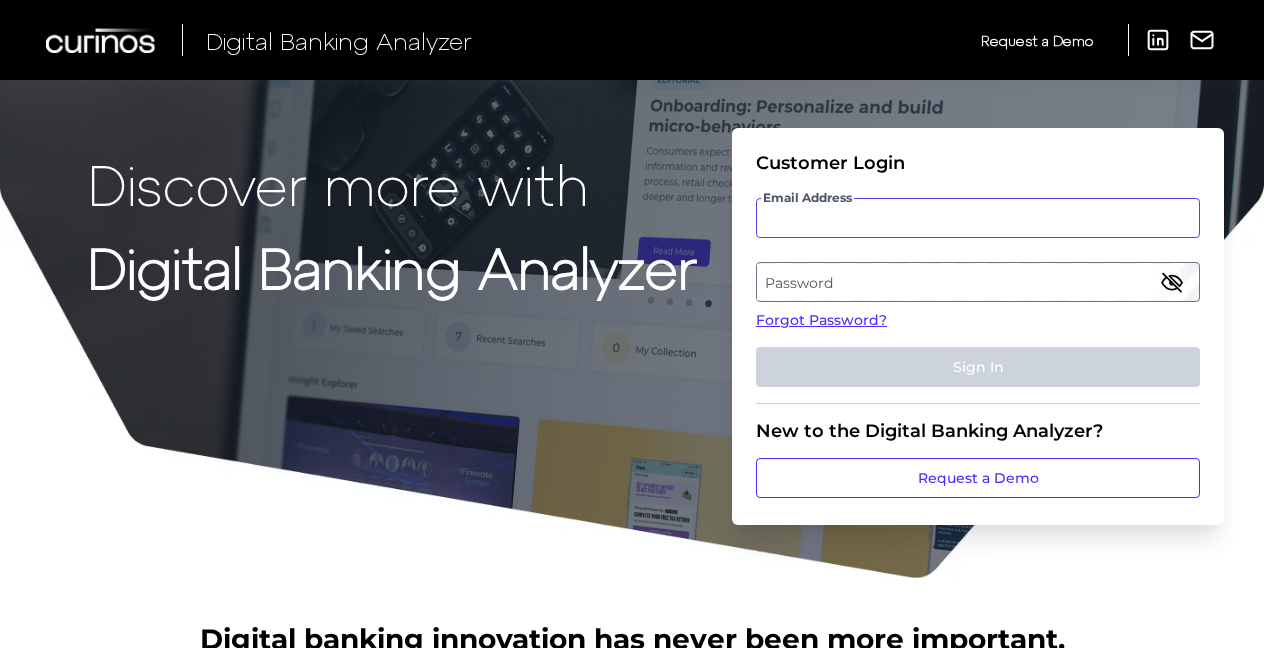 click on "Email Address" at bounding box center [978, 218] 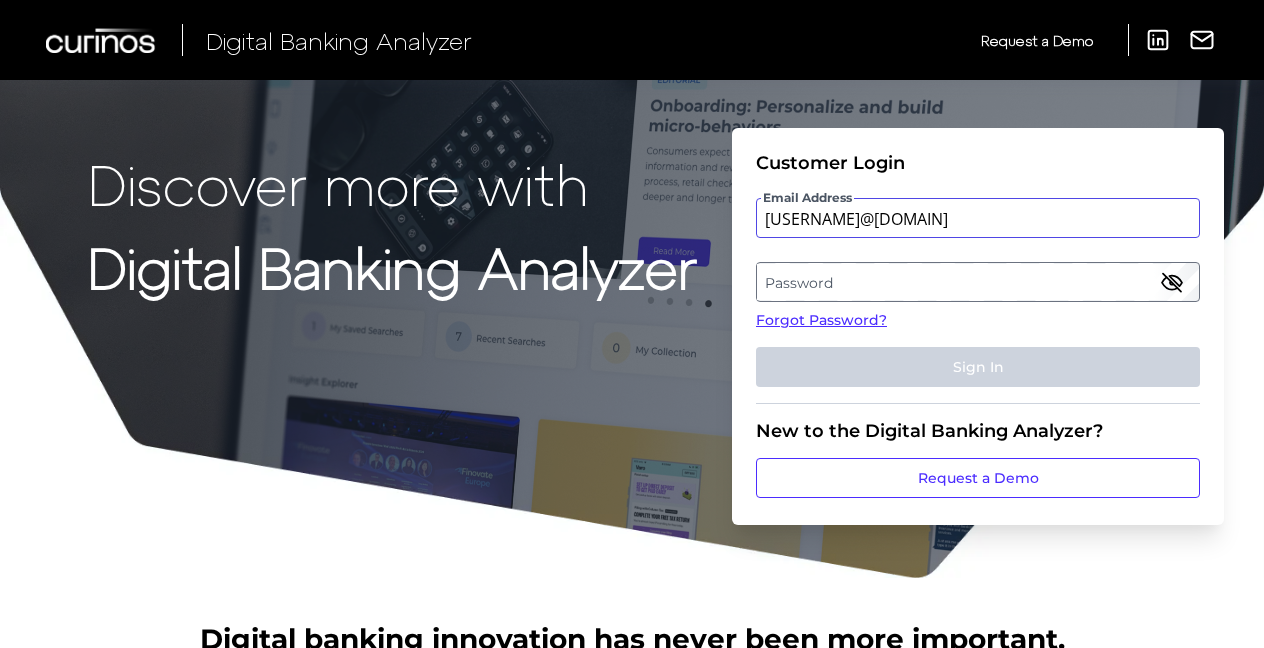 type on "[USERNAME]@[DOMAIN]" 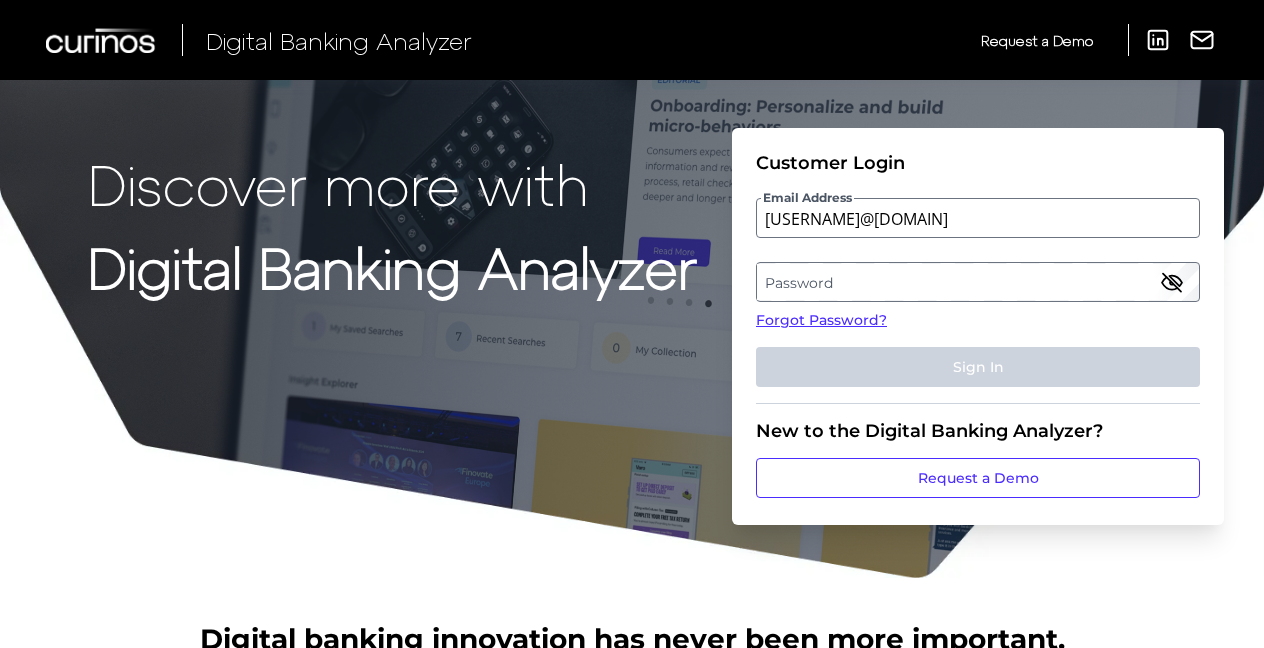 click on "Password" at bounding box center (977, 282) 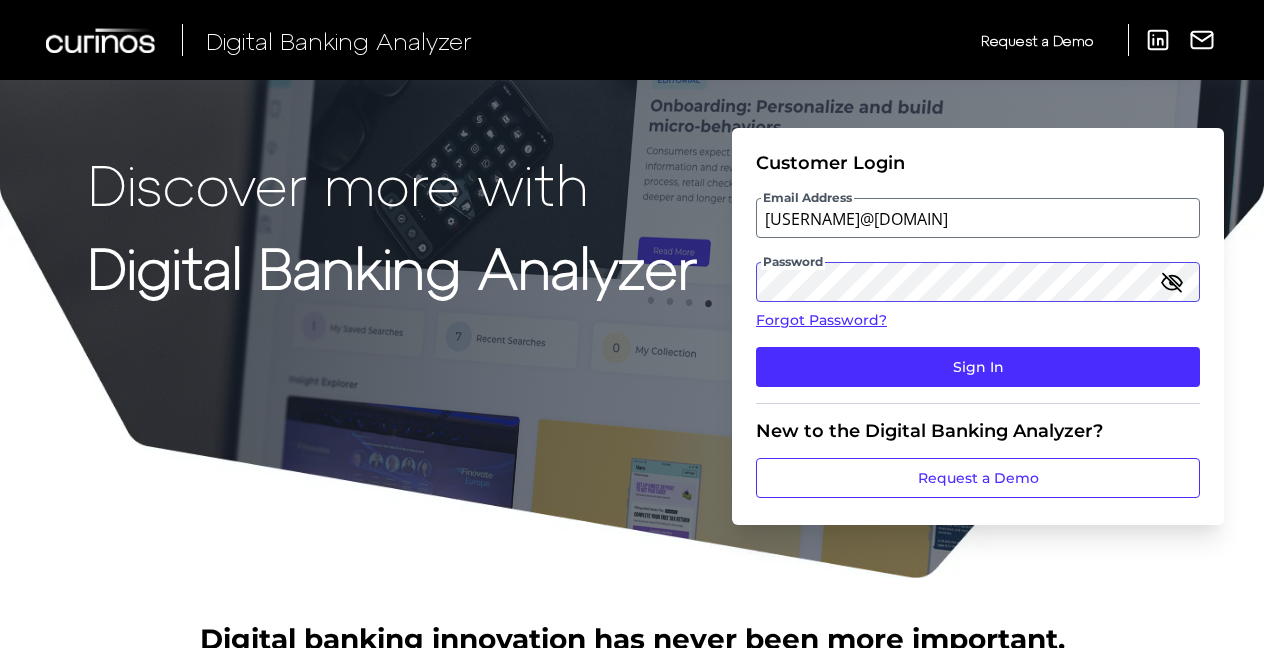 click on "Sign In" at bounding box center [978, 367] 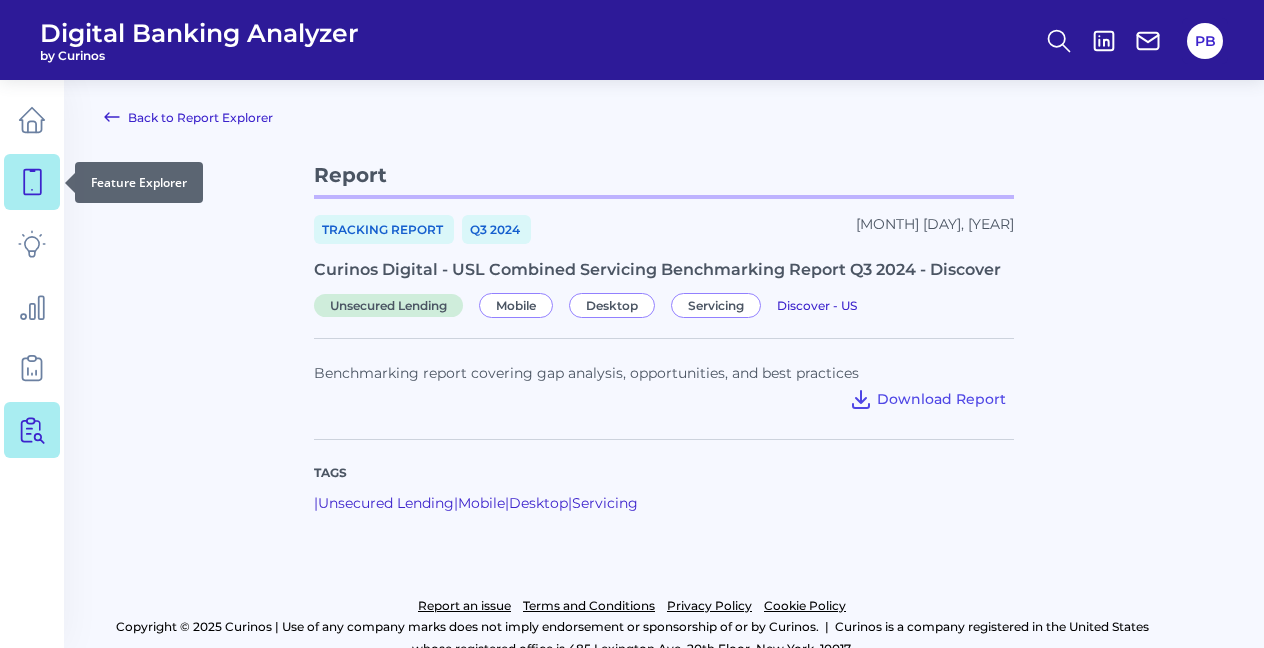 click 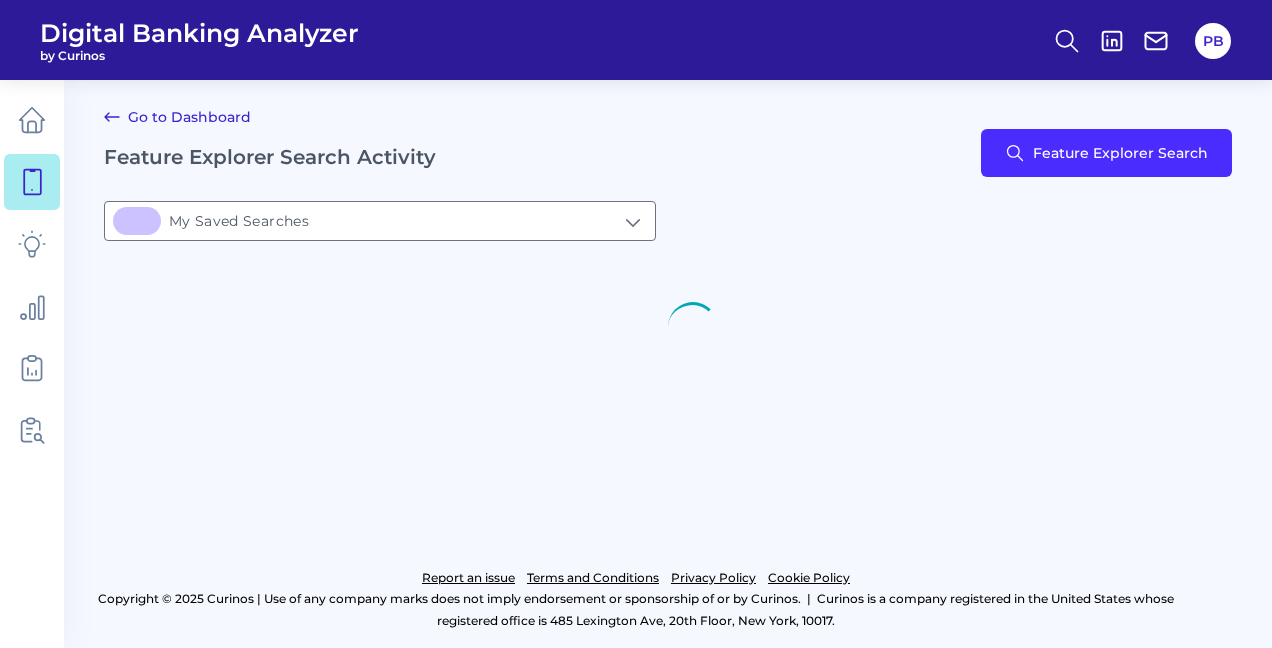 type on "3My Saved Searches" 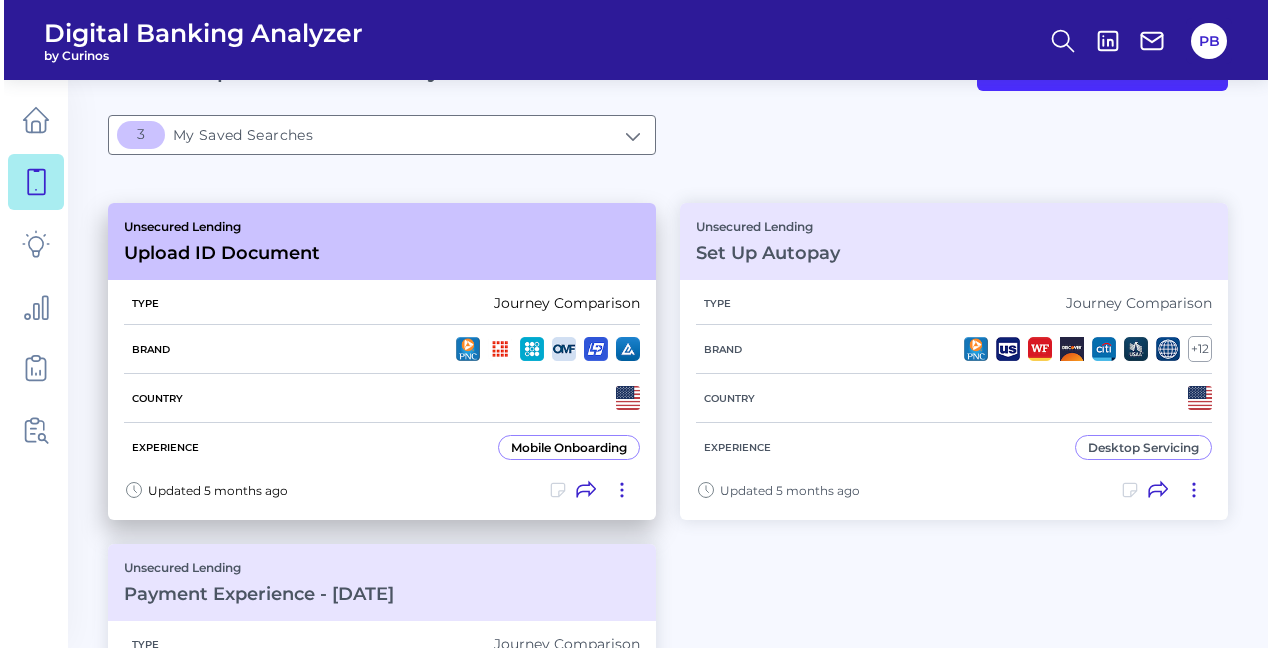 scroll, scrollTop: 0, scrollLeft: 0, axis: both 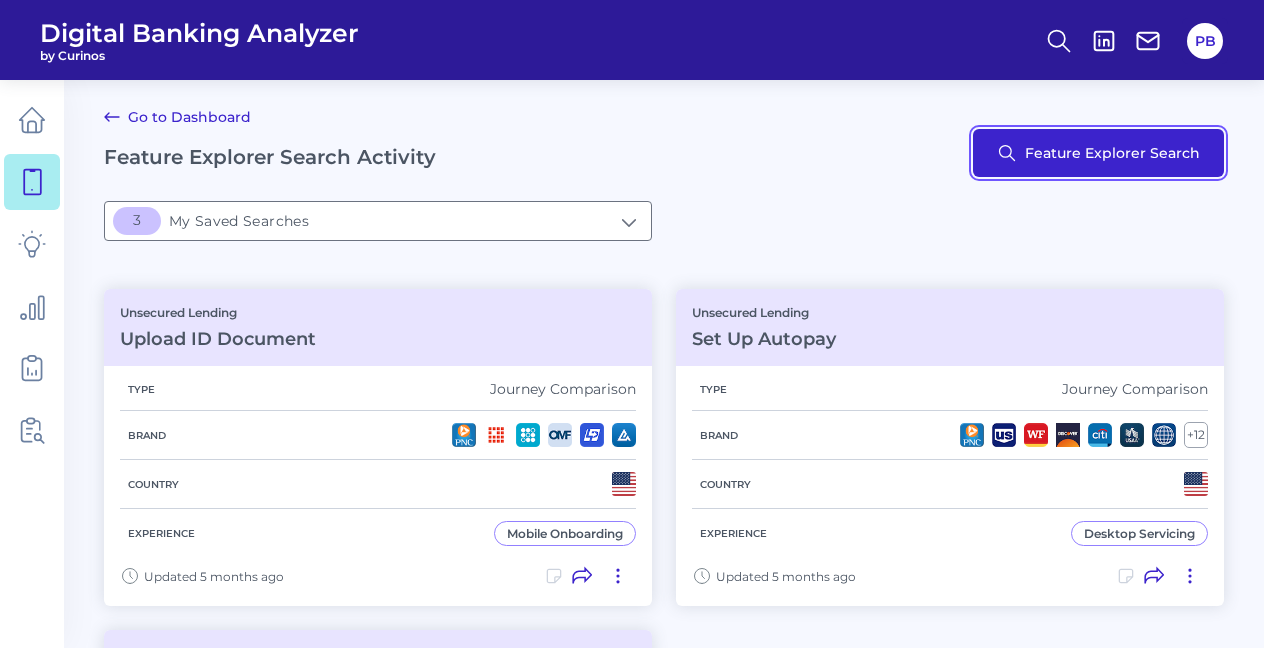 click on "Feature Explorer Search" at bounding box center [1098, 153] 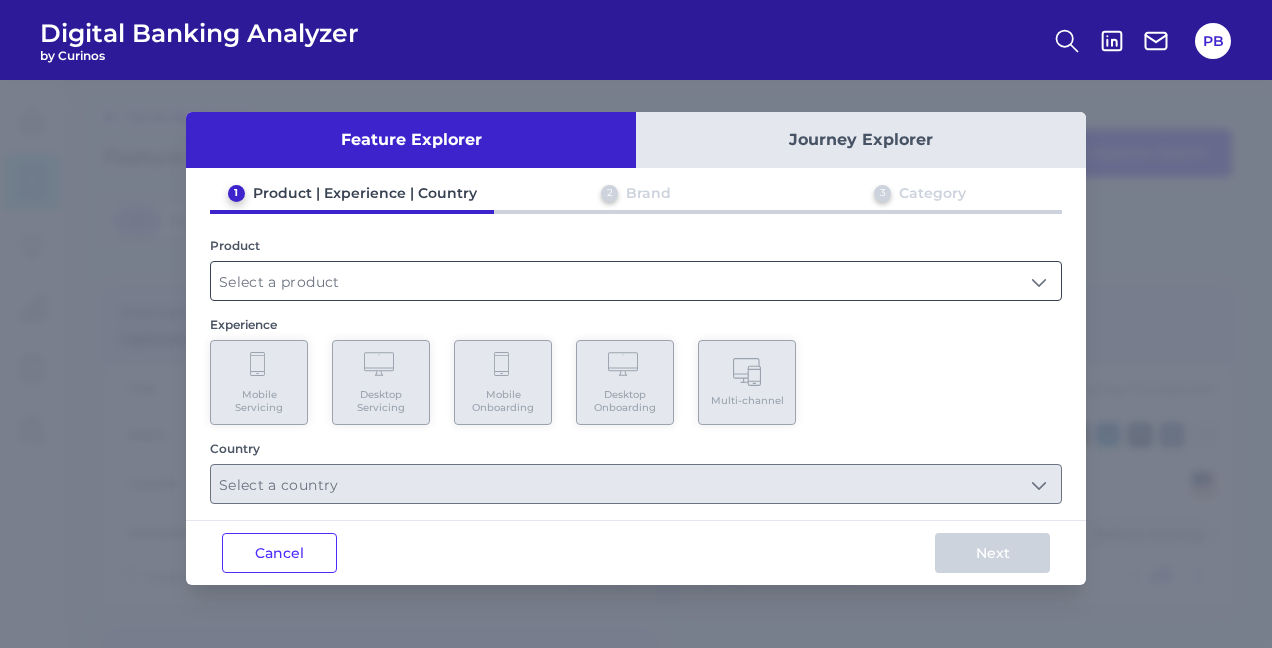 click at bounding box center (636, 281) 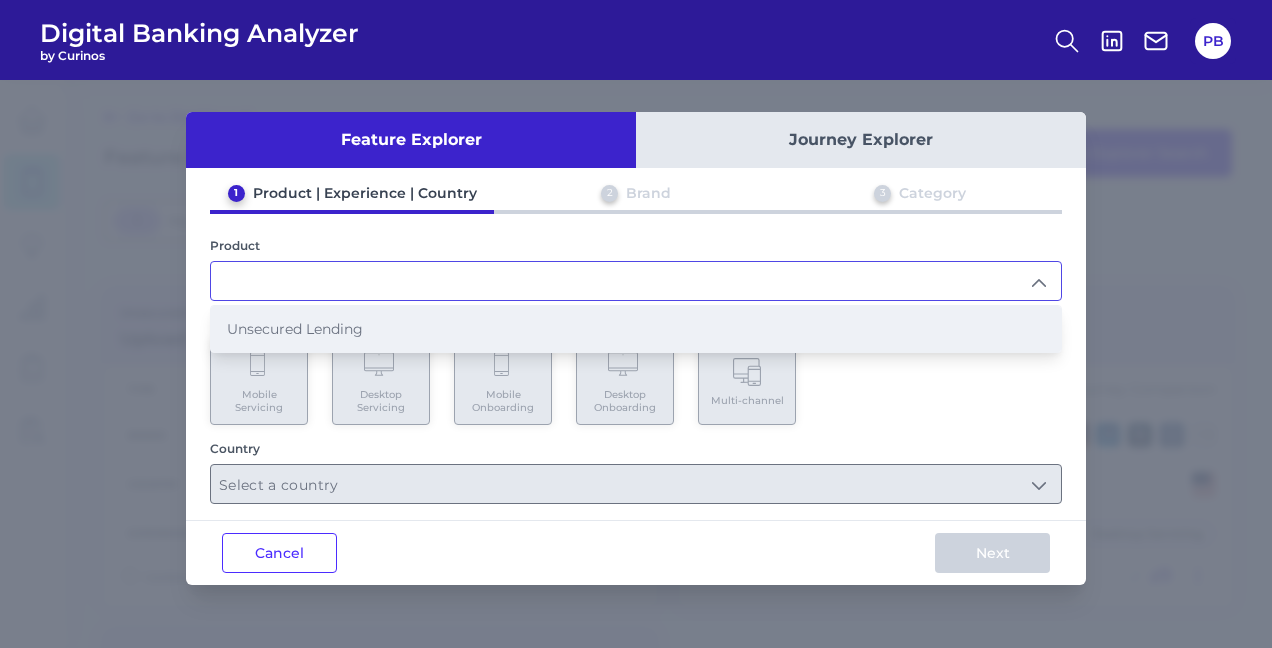click on "Unsecured Lending" at bounding box center [636, 329] 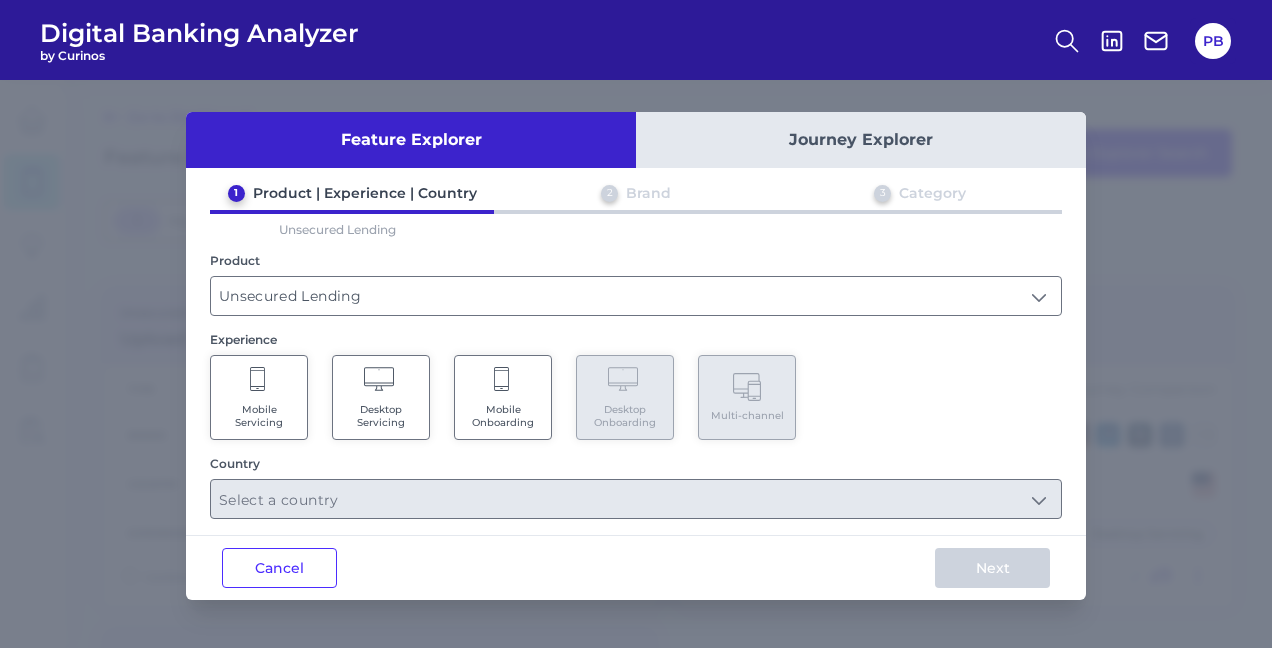 click on "Mobile Onboarding" at bounding box center [503, 416] 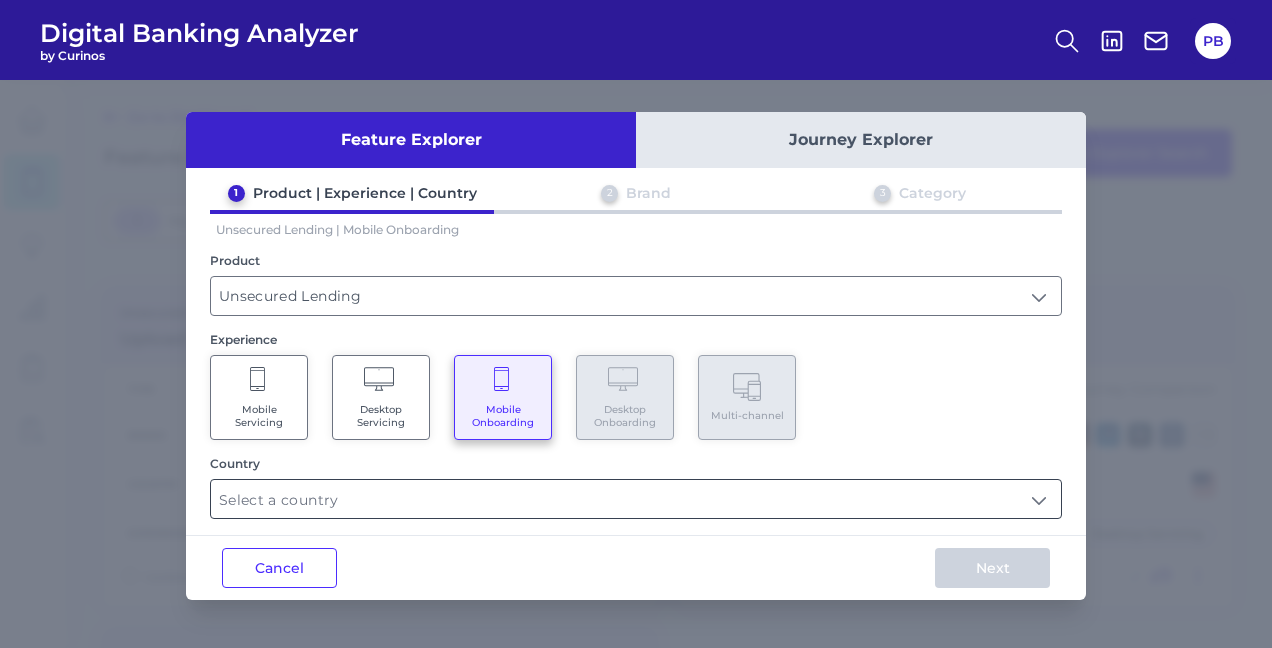 click at bounding box center [636, 499] 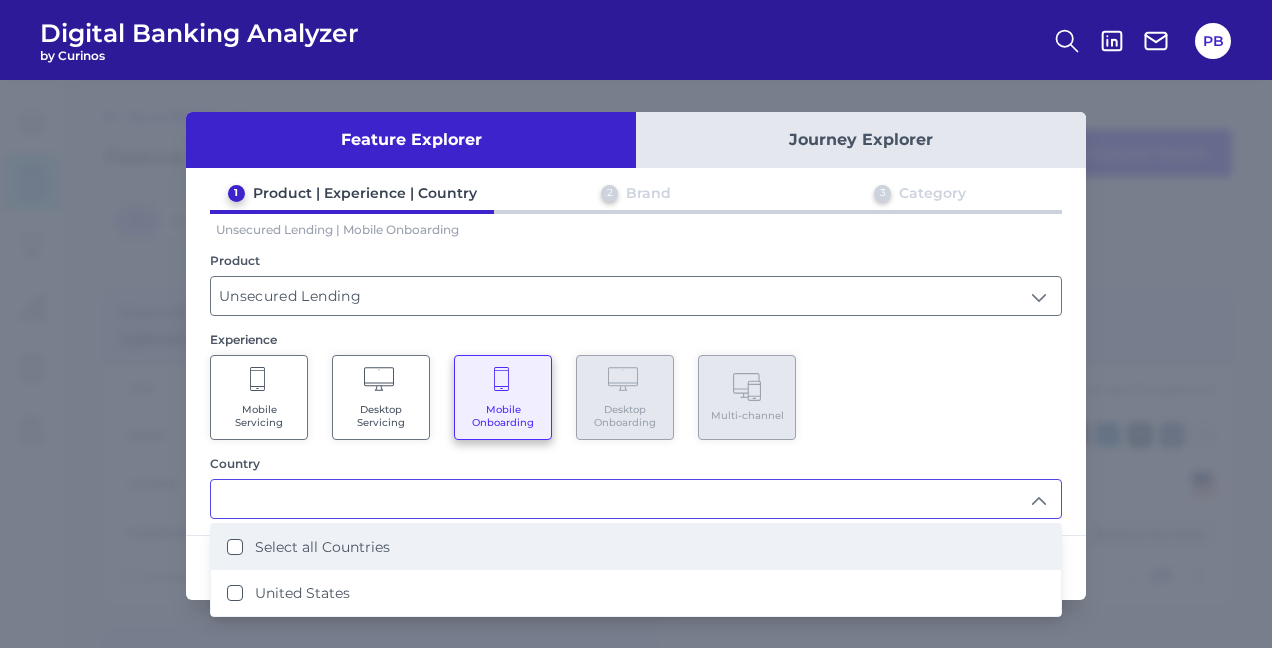 click on "Select all Countries" at bounding box center (322, 547) 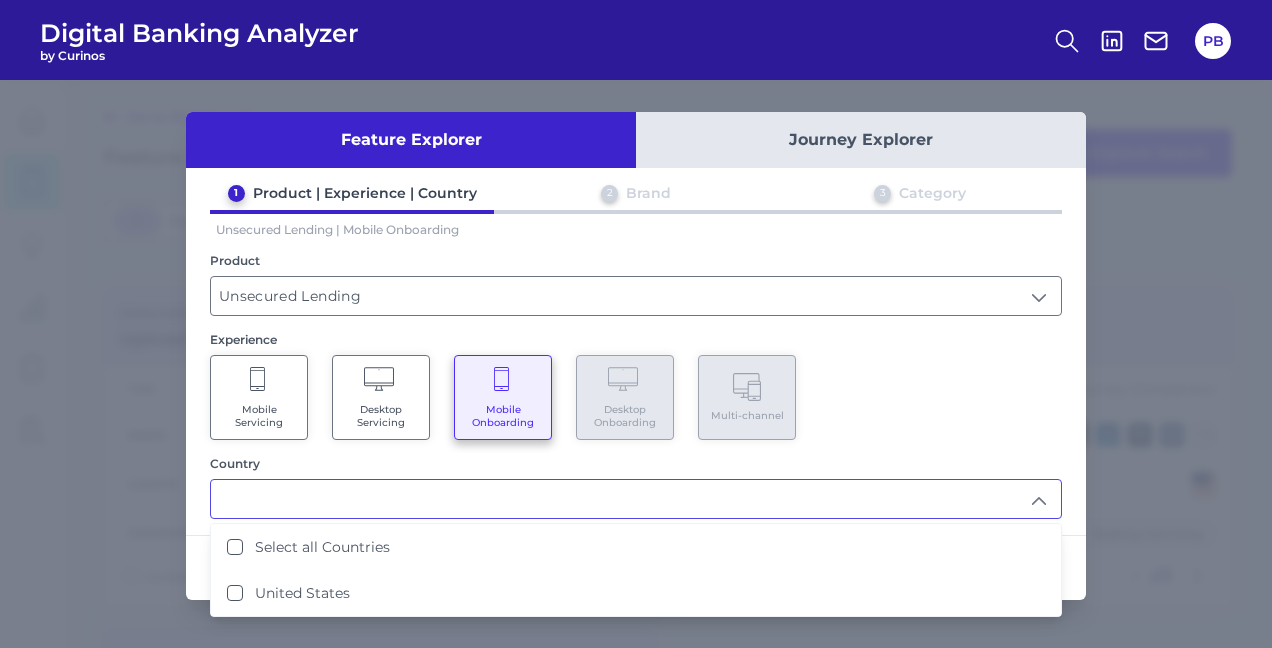 type on "Select all Countries" 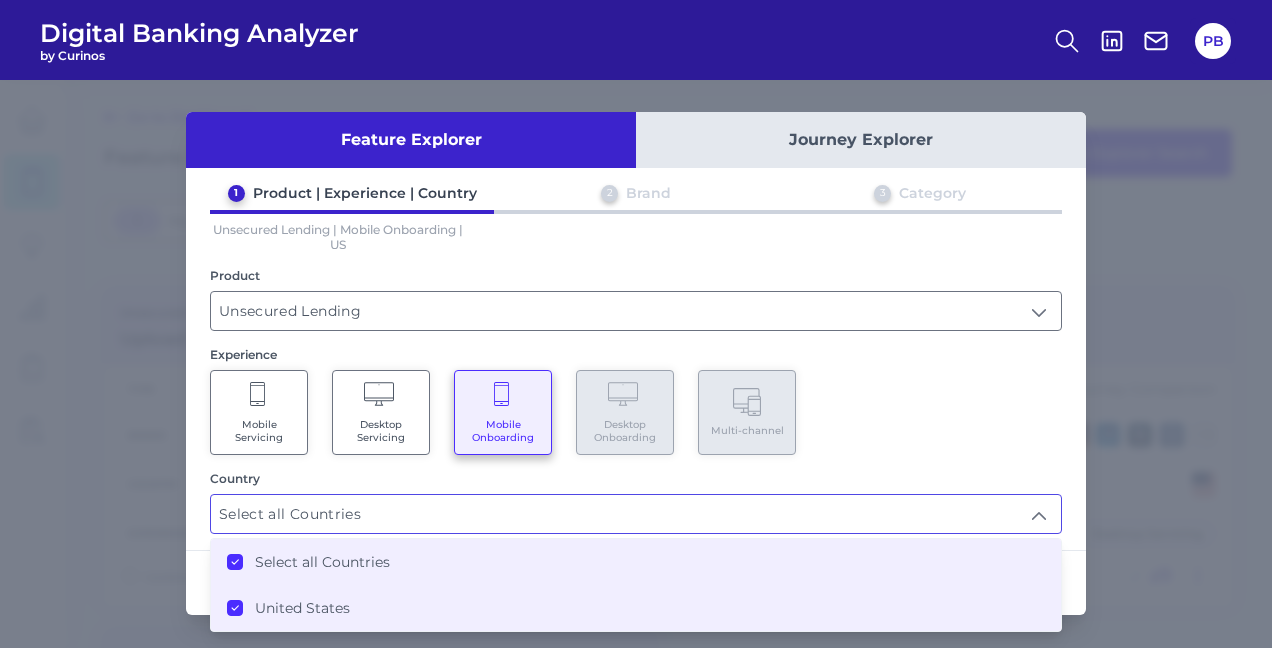 click on "Mobile Servicing Desktop Servicing Mobile Onboarding Desktop Onboarding Multi-channel" at bounding box center (636, 412) 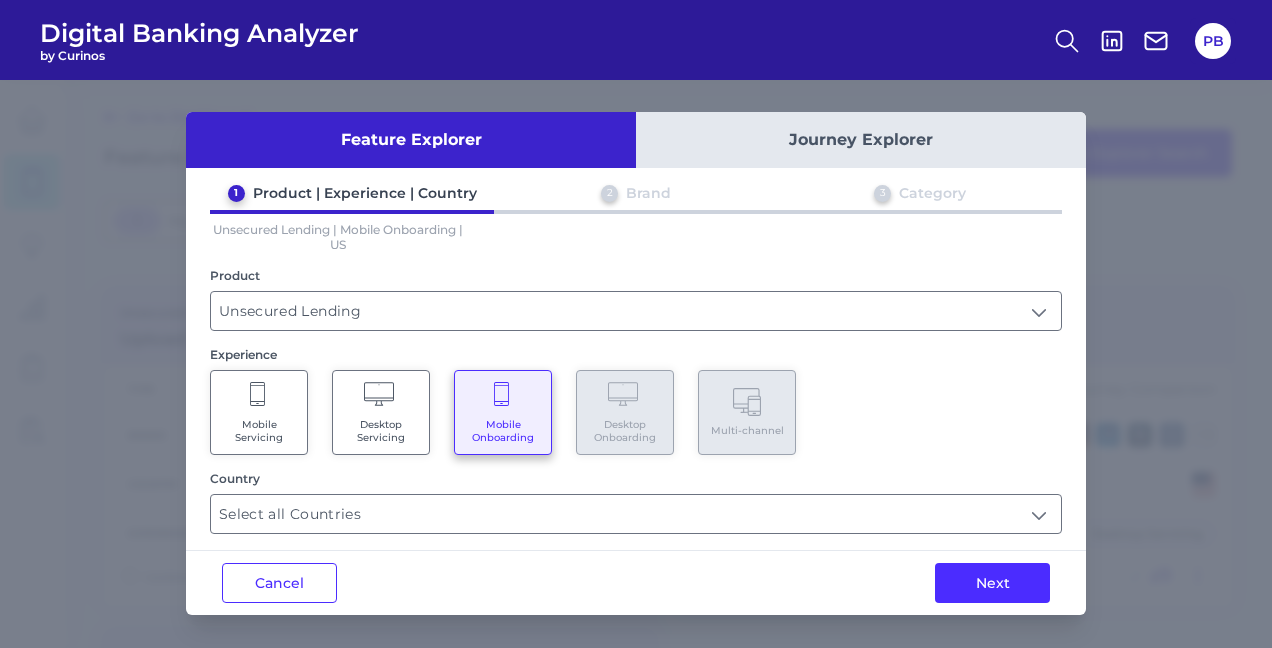 click on "Next" at bounding box center [992, 583] 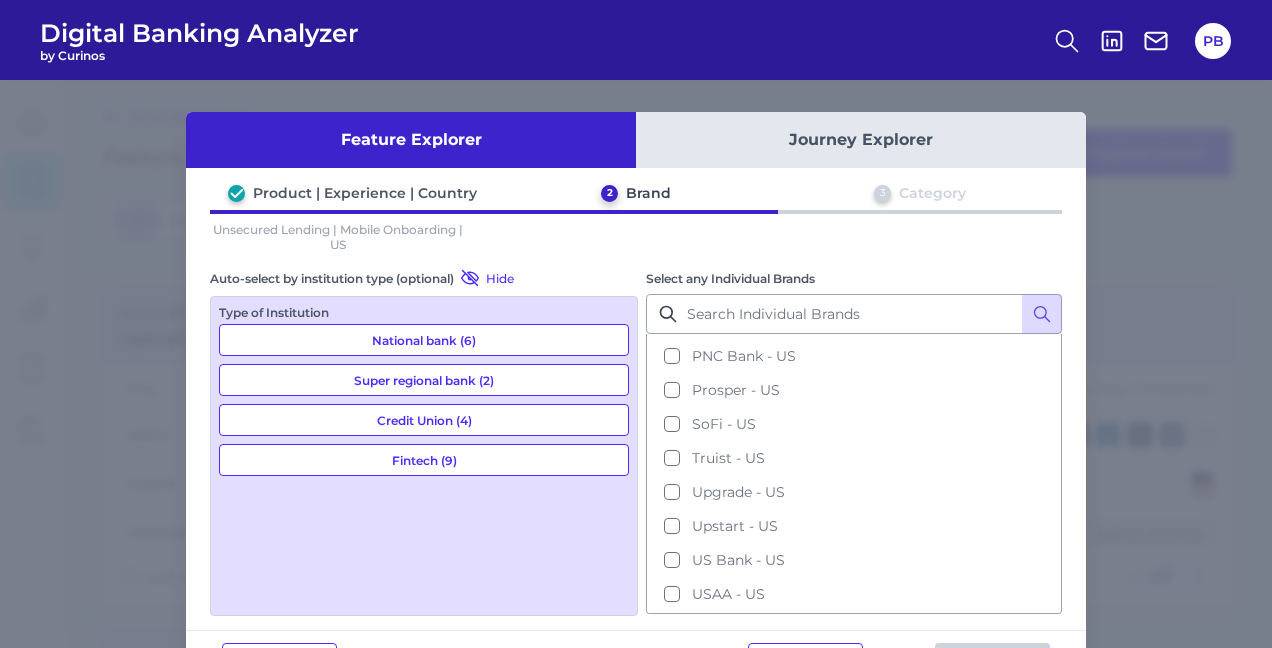 scroll, scrollTop: 500, scrollLeft: 0, axis: vertical 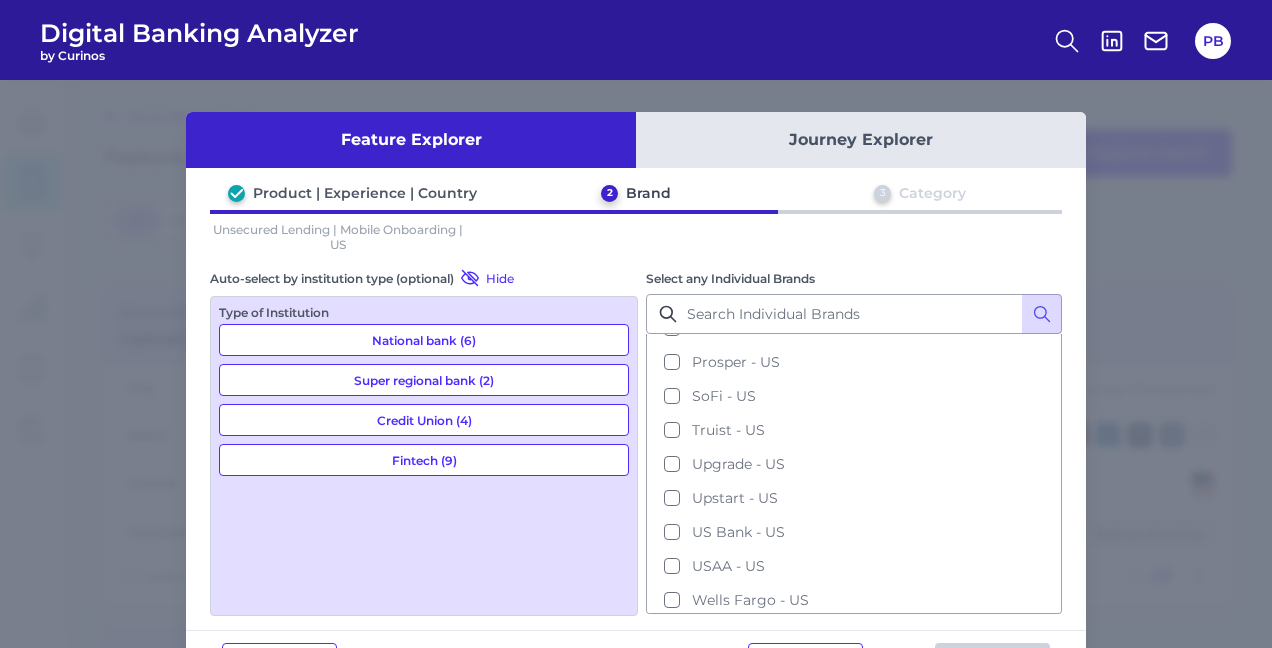 click on "SoFi - US" at bounding box center [854, 396] 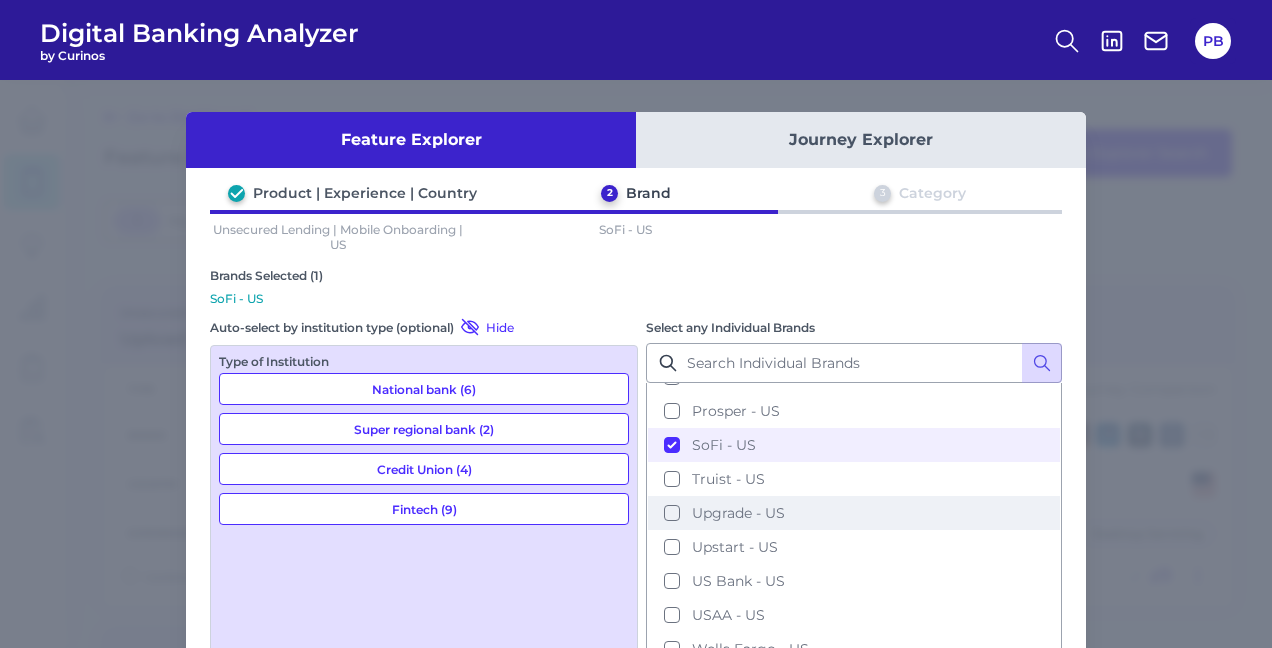 click on "Upgrade - US" at bounding box center [854, 513] 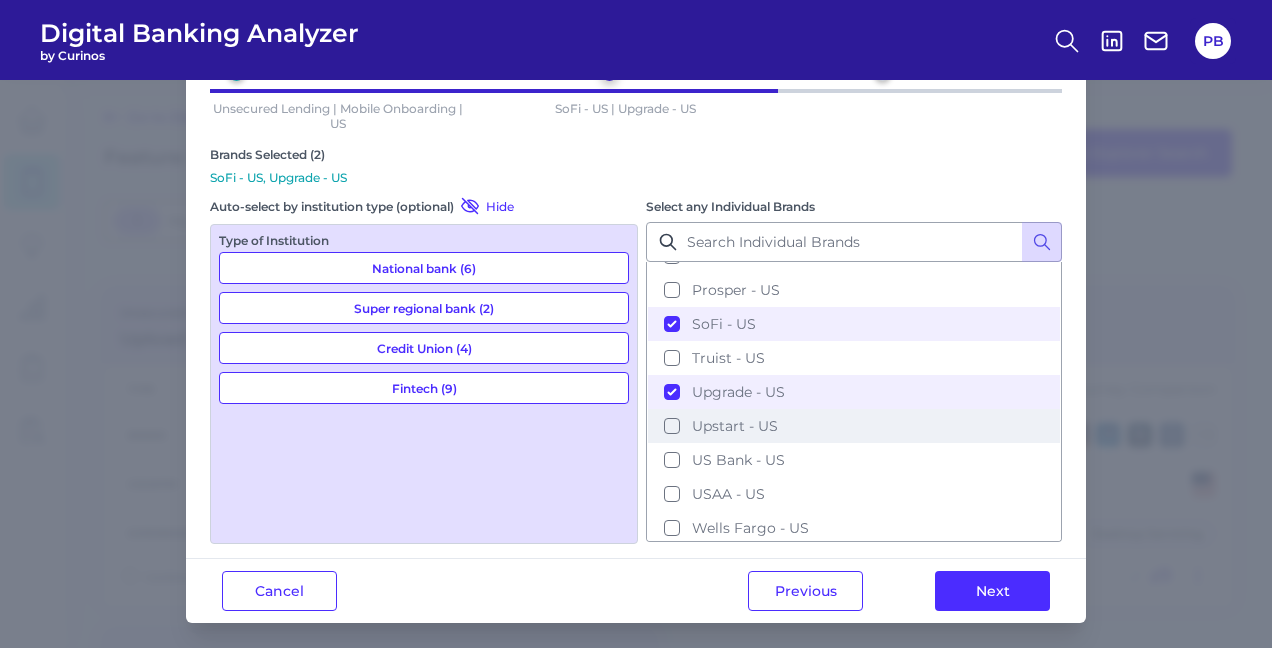 scroll, scrollTop: 124, scrollLeft: 0, axis: vertical 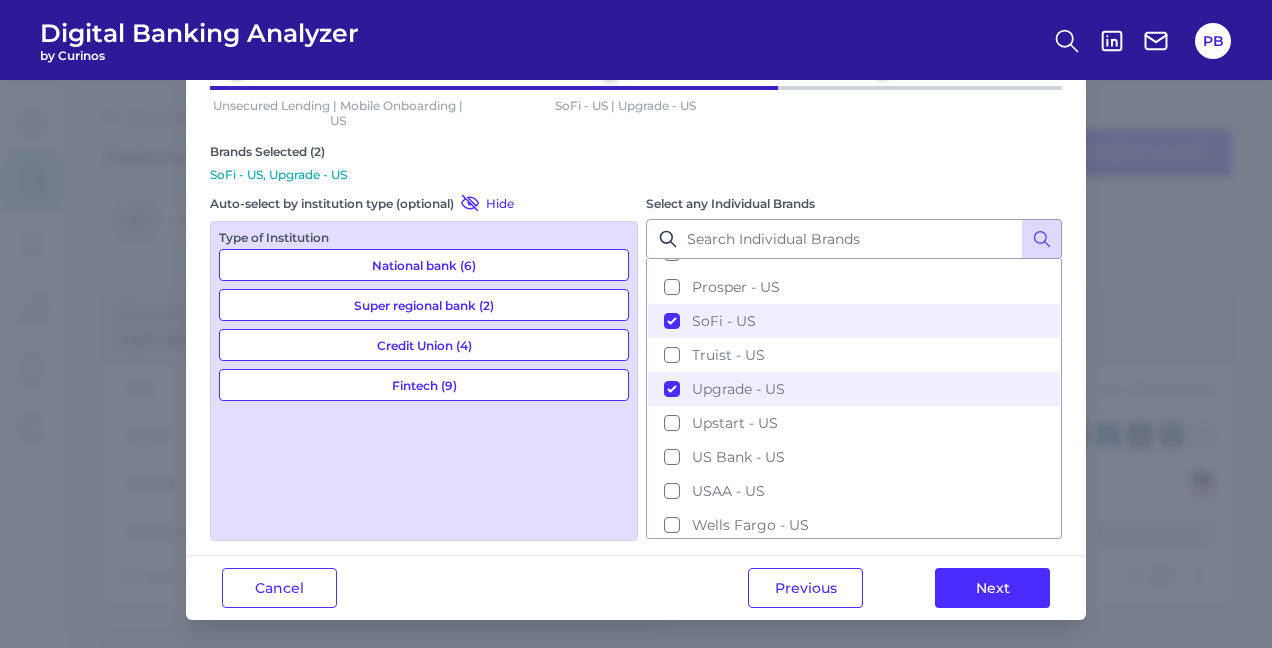 click on "Next" at bounding box center (992, 588) 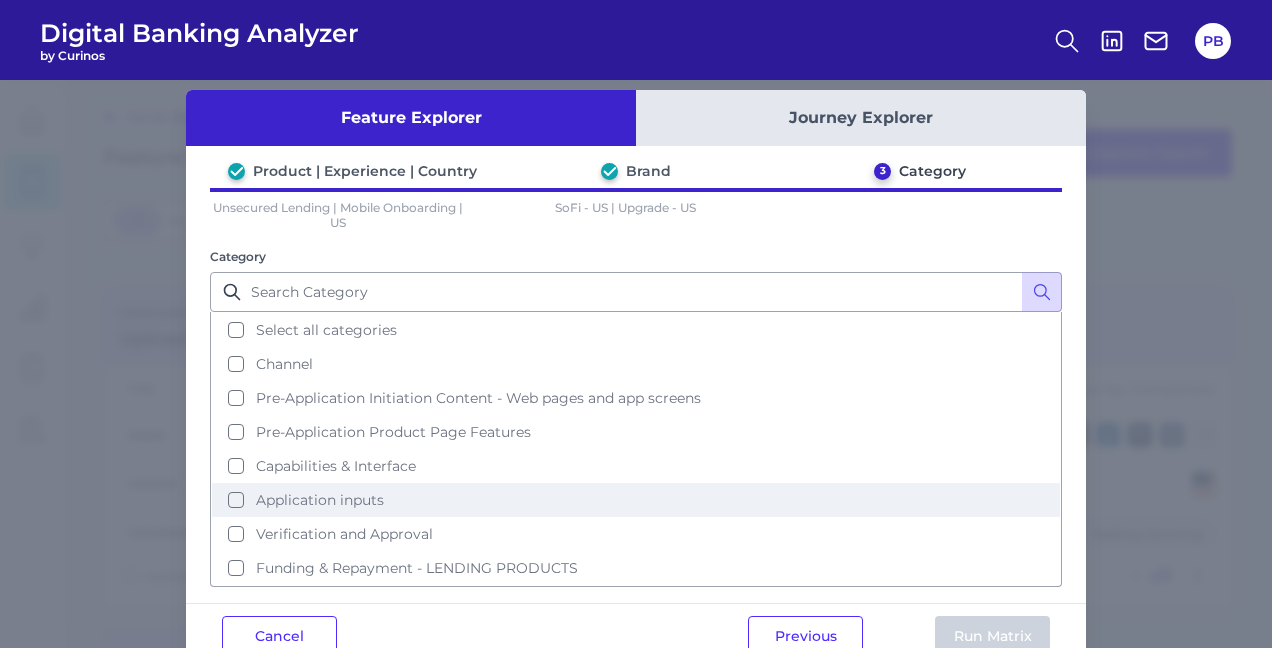 scroll, scrollTop: 60, scrollLeft: 0, axis: vertical 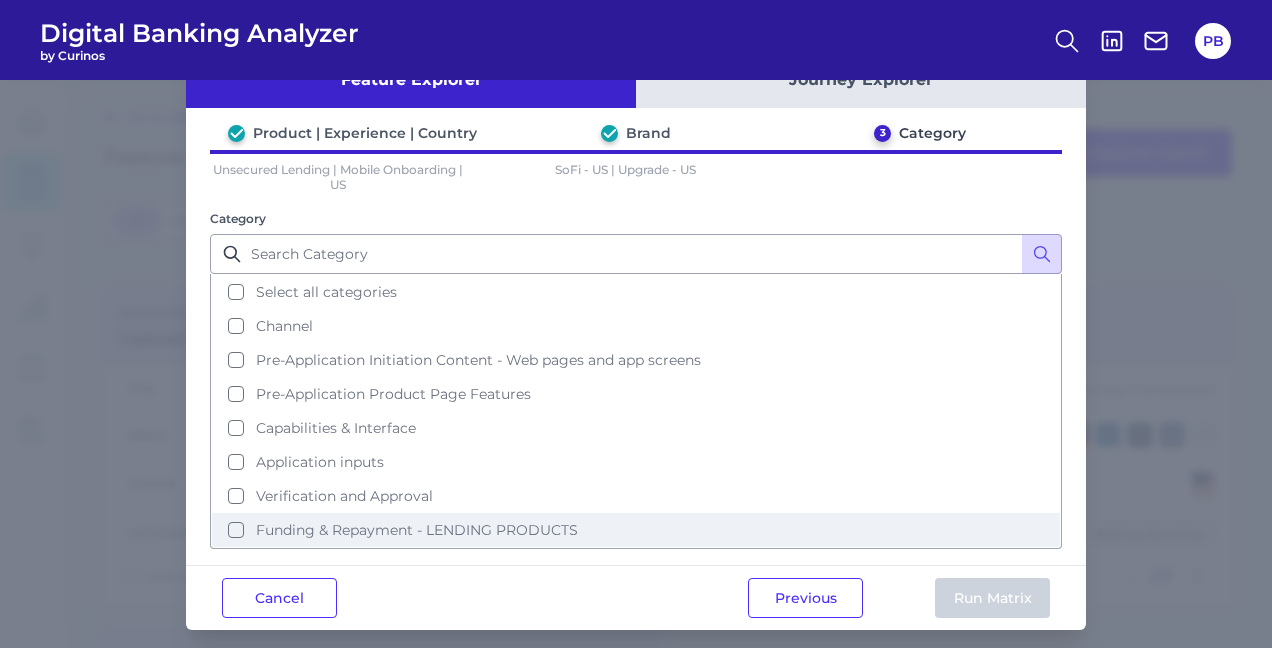 click on "Funding & Repayment - LENDING PRODUCTS" at bounding box center [636, 530] 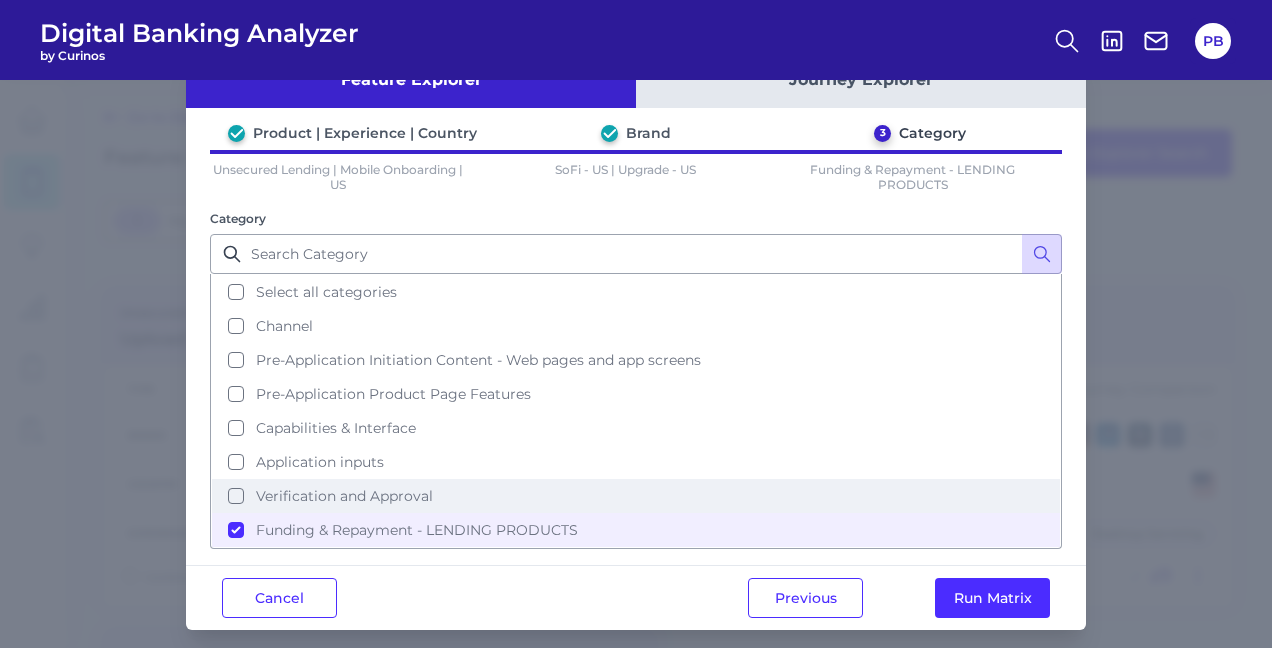 click on "Verification and Approval" at bounding box center [636, 496] 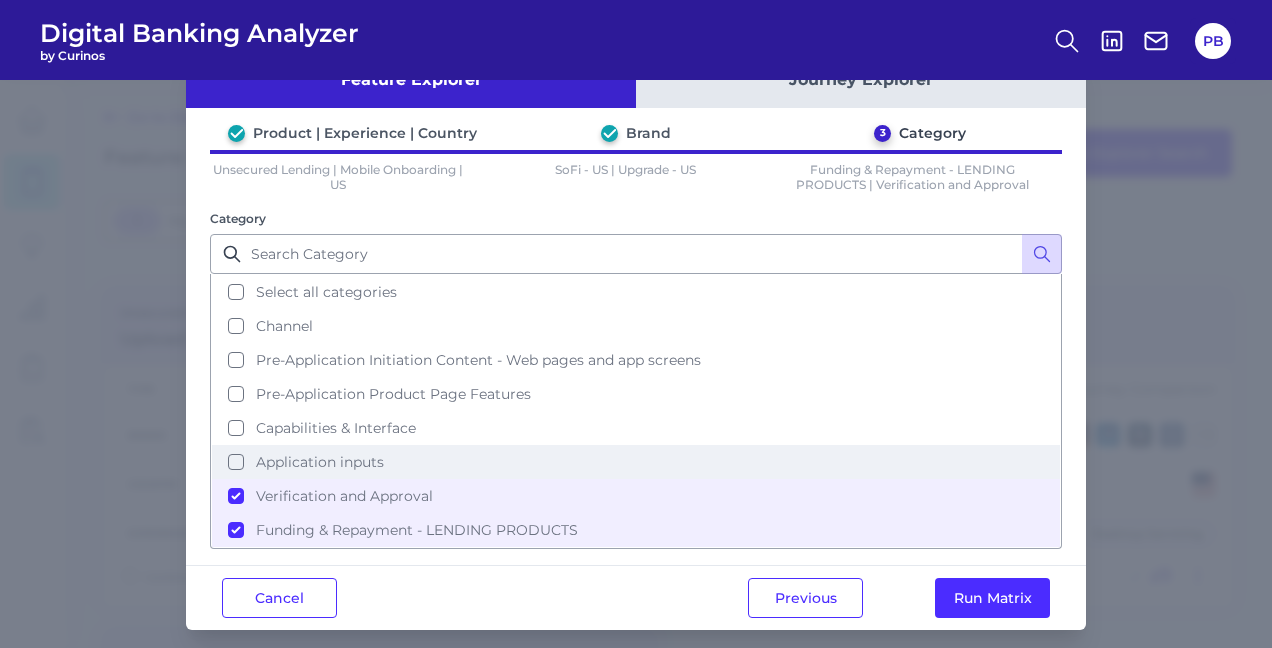 click on "Application inputs" at bounding box center (636, 462) 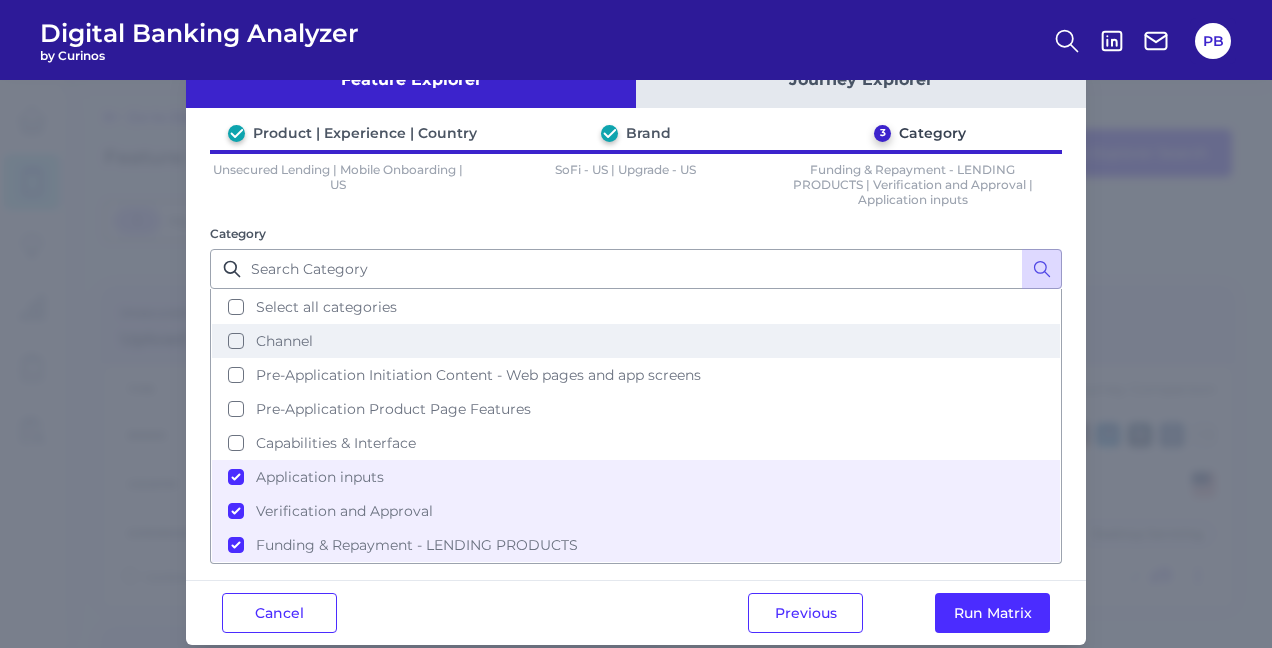 click on "Channel" at bounding box center (636, 341) 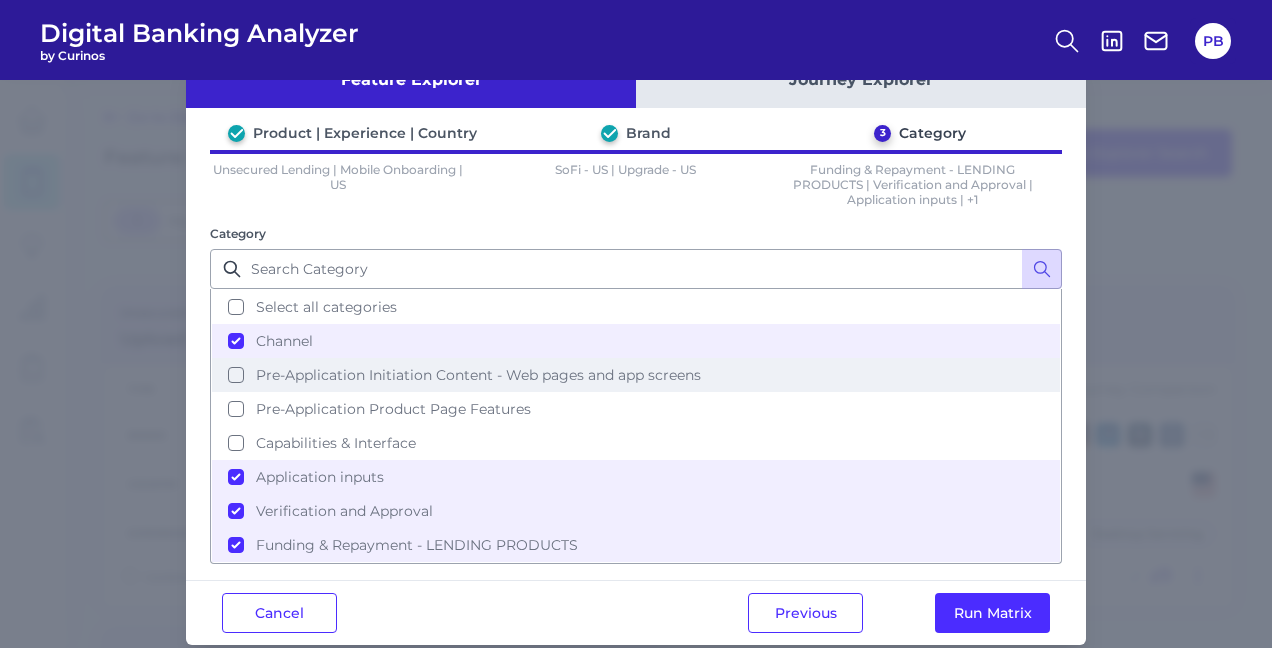 click on "Pre-Application Initiation Content - Web pages and app screens" at bounding box center [636, 375] 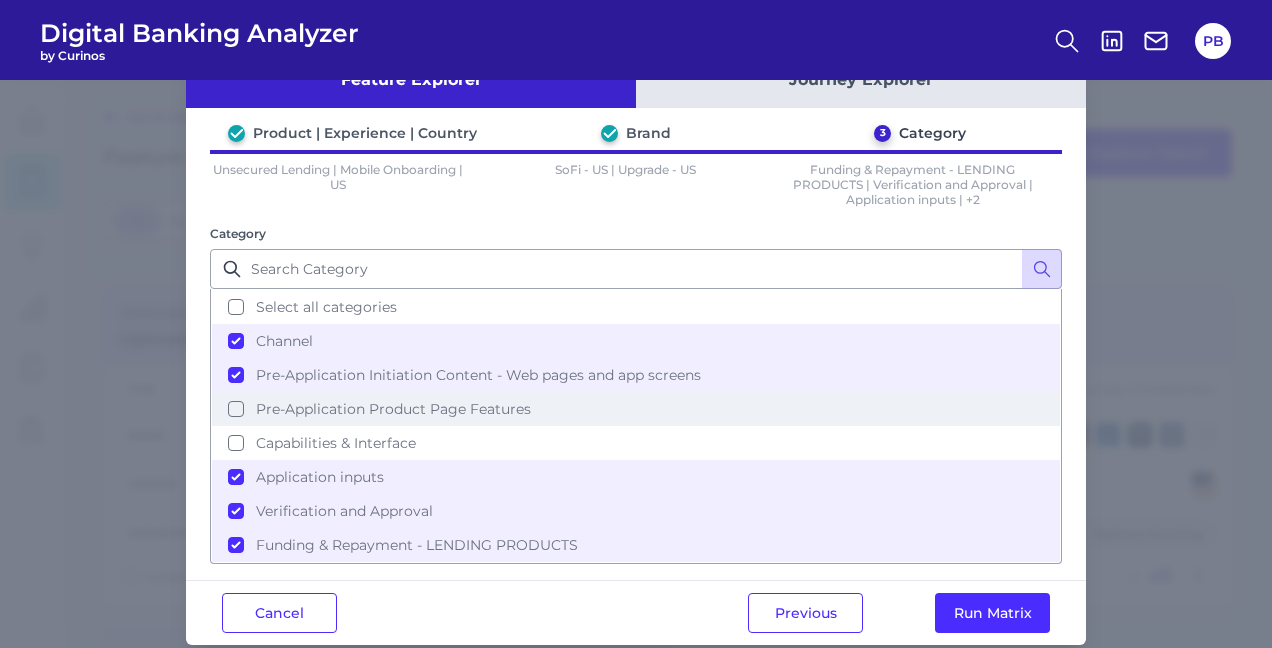 click on "Pre-Application Product Page Features" at bounding box center (636, 409) 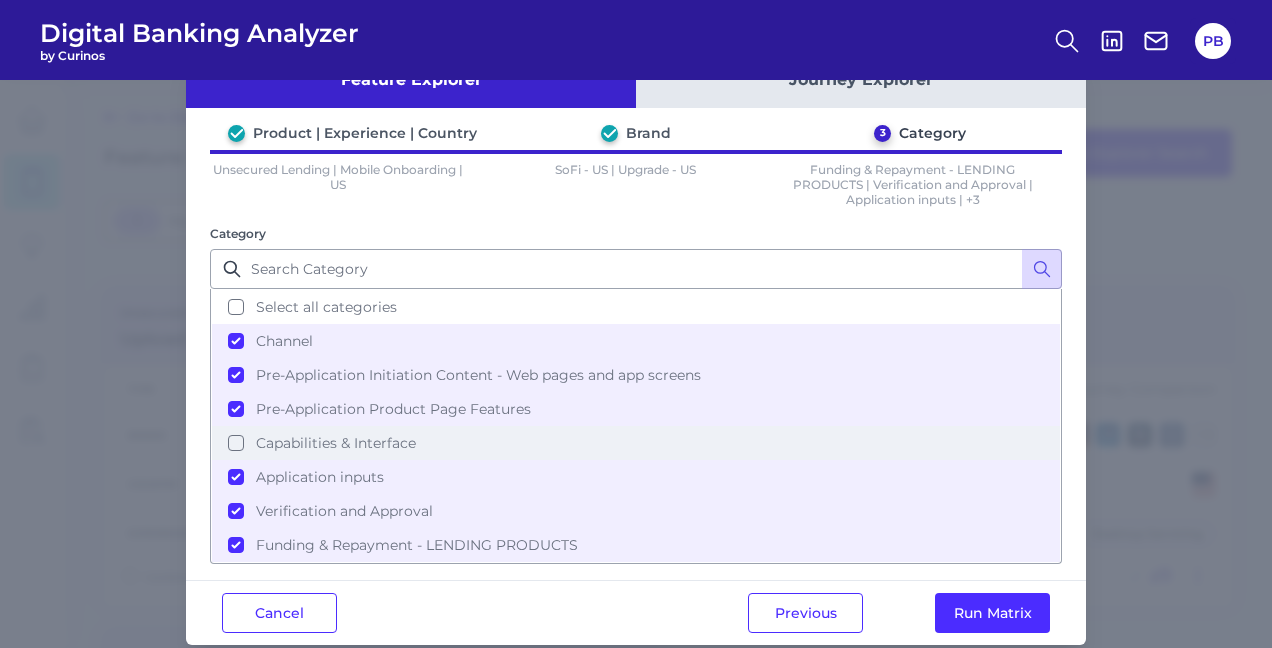 click on "Capabilities & Interface" at bounding box center [636, 443] 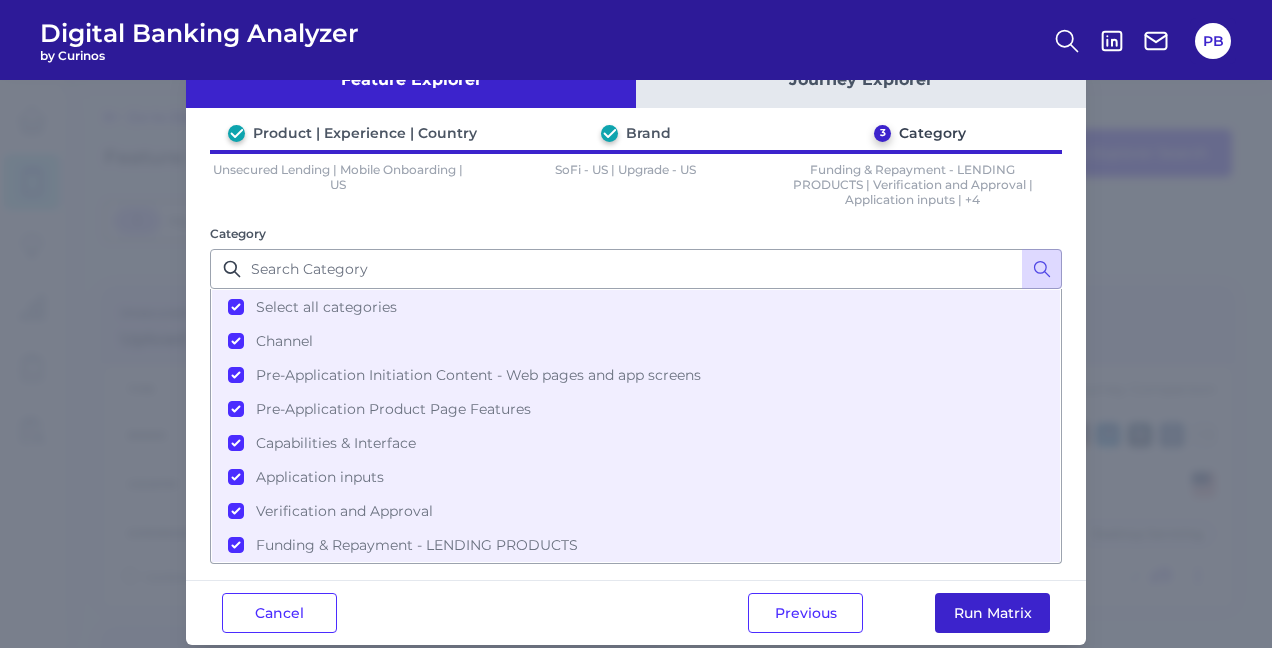 click on "Run Matrix" at bounding box center [992, 613] 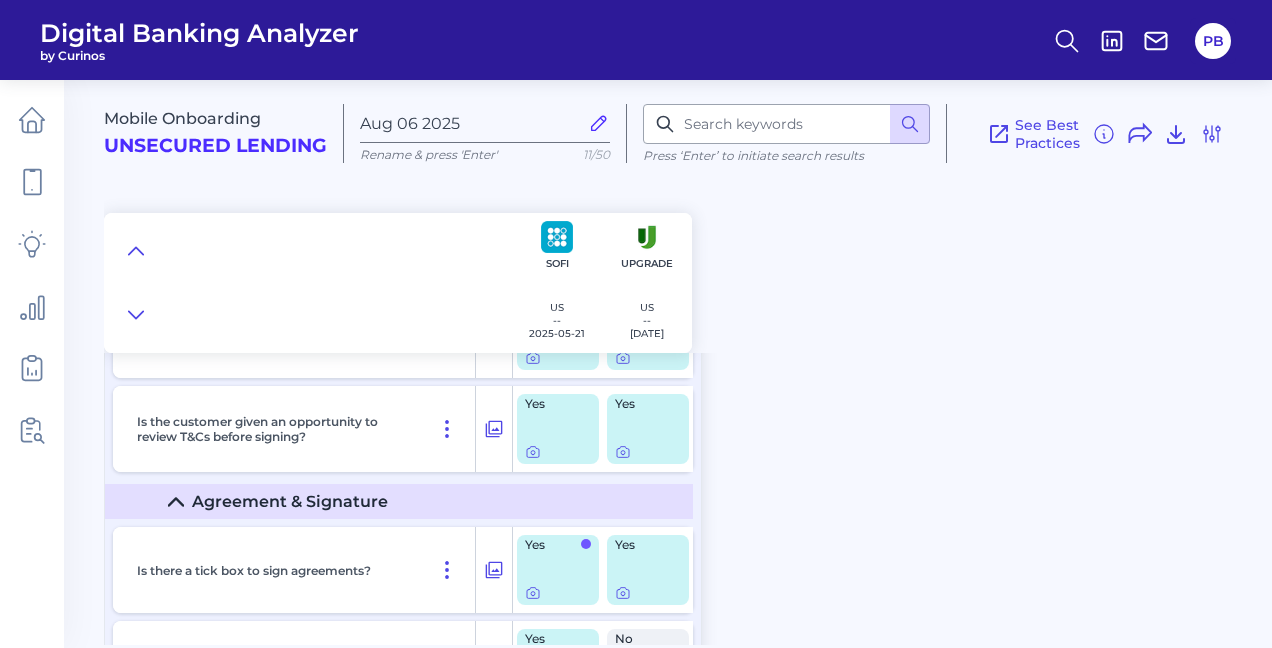 scroll, scrollTop: 14800, scrollLeft: 0, axis: vertical 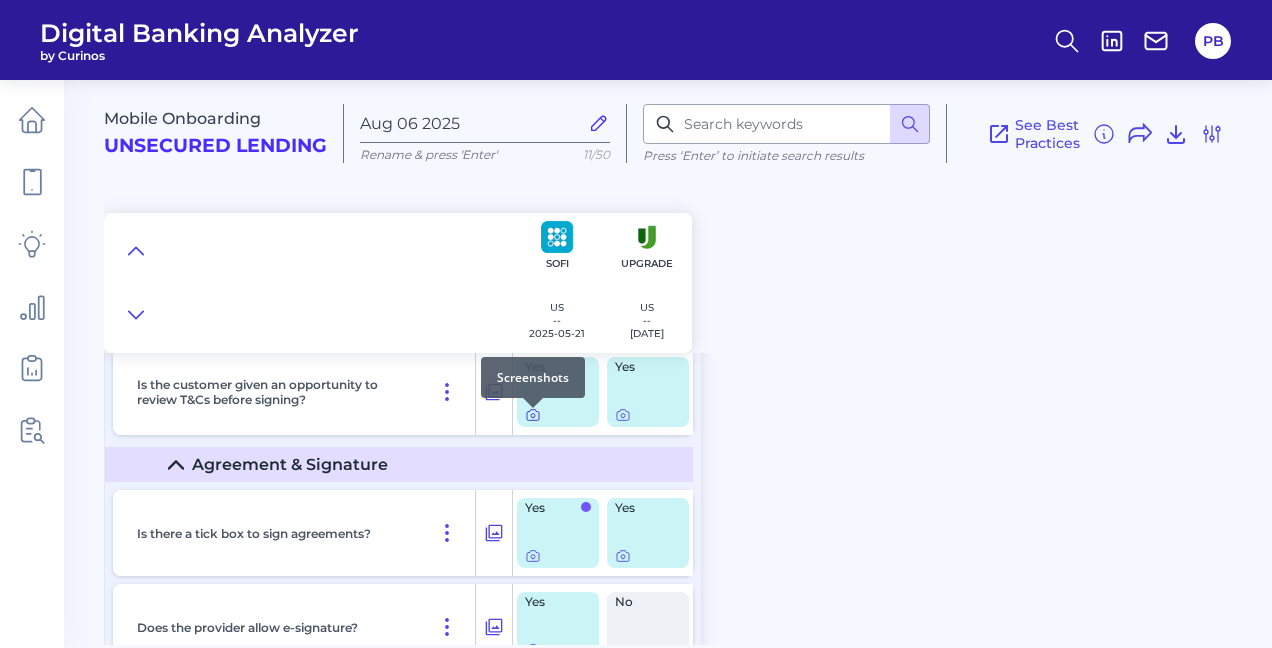 click 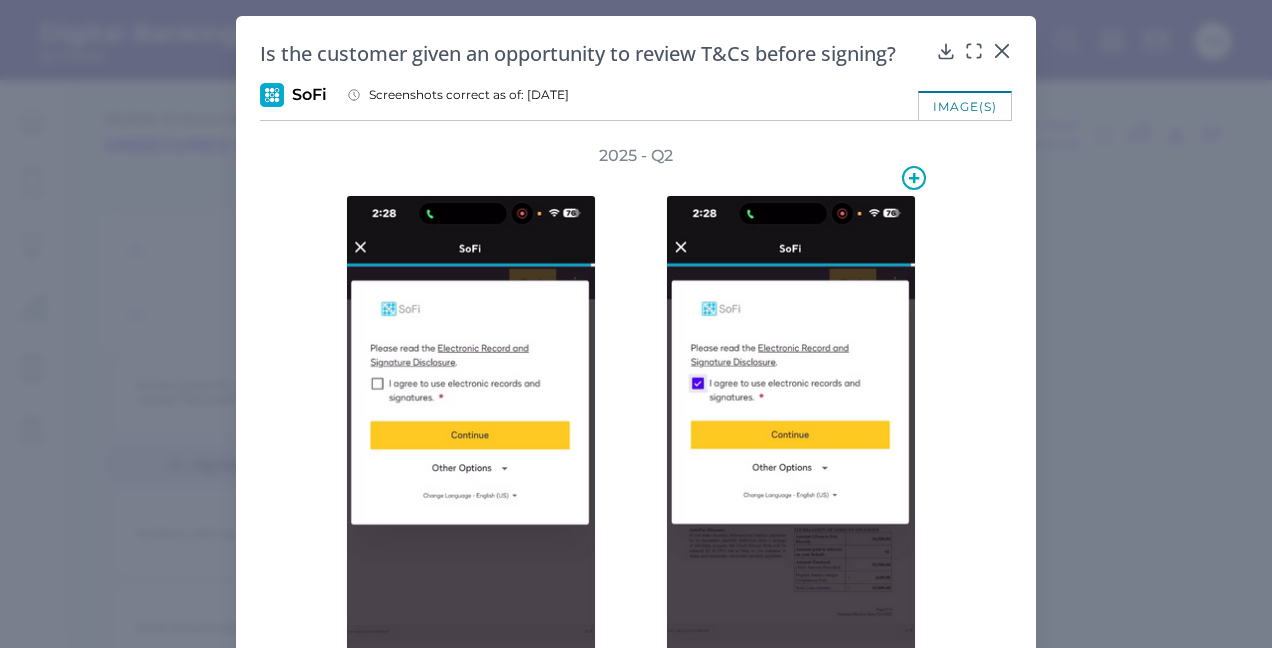 scroll, scrollTop: 190, scrollLeft: 0, axis: vertical 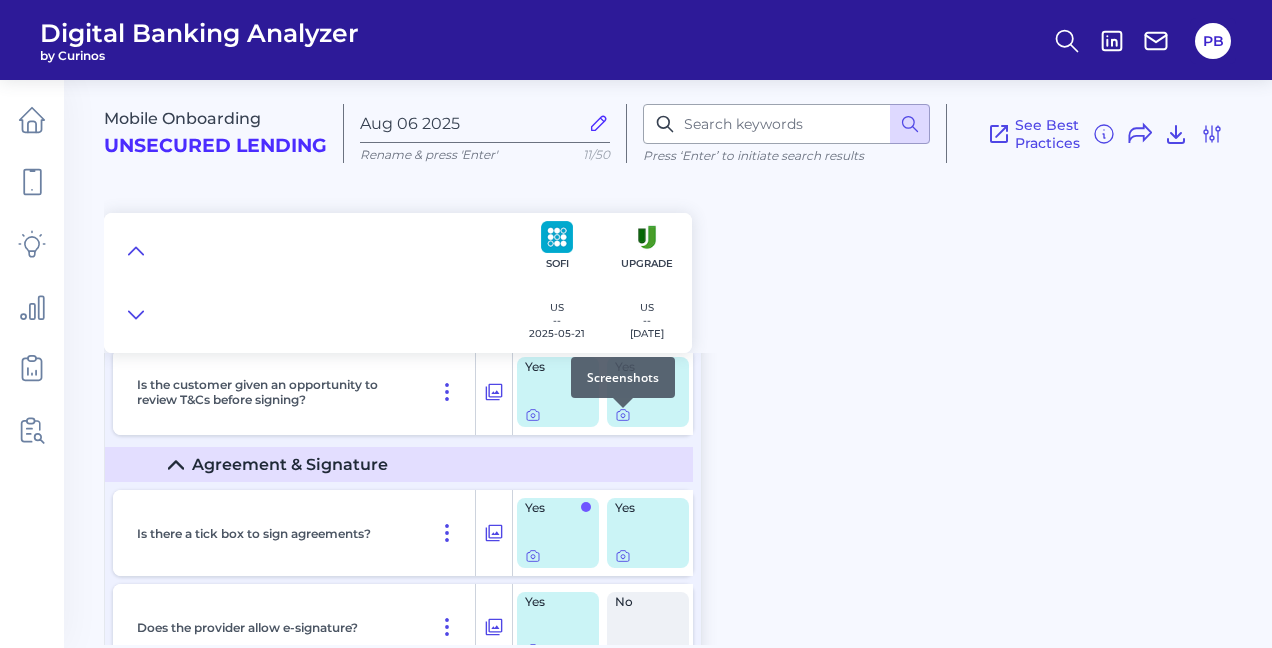 click at bounding box center [623, 408] 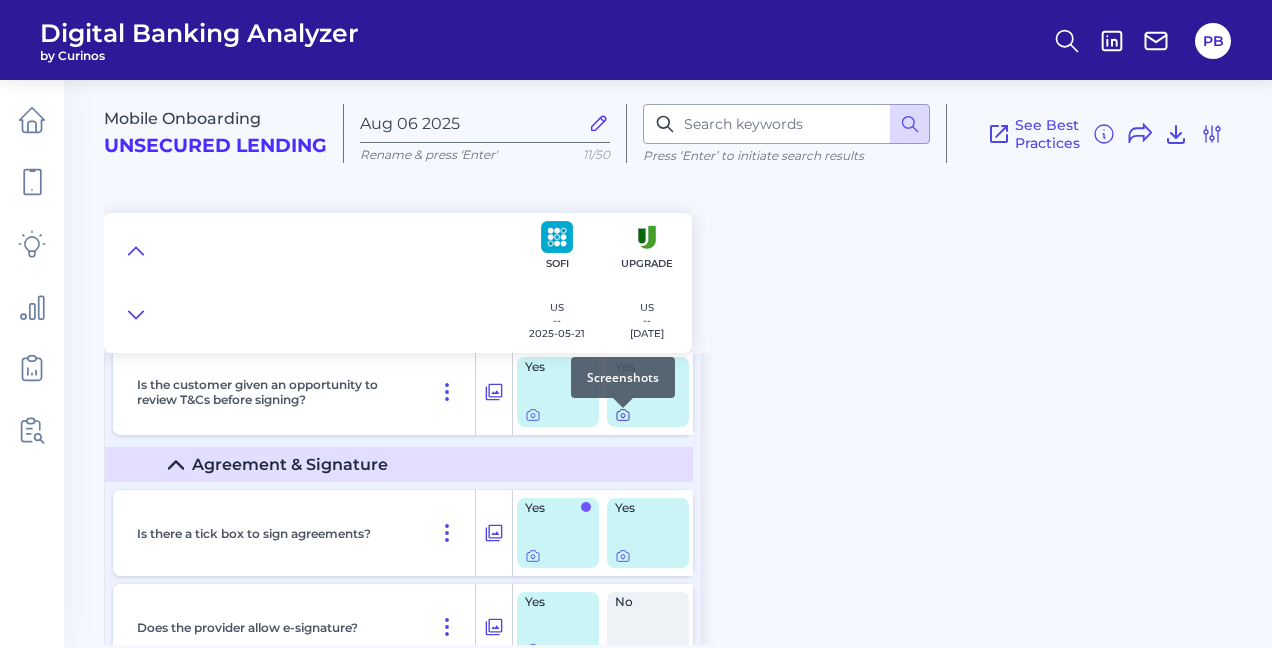 click 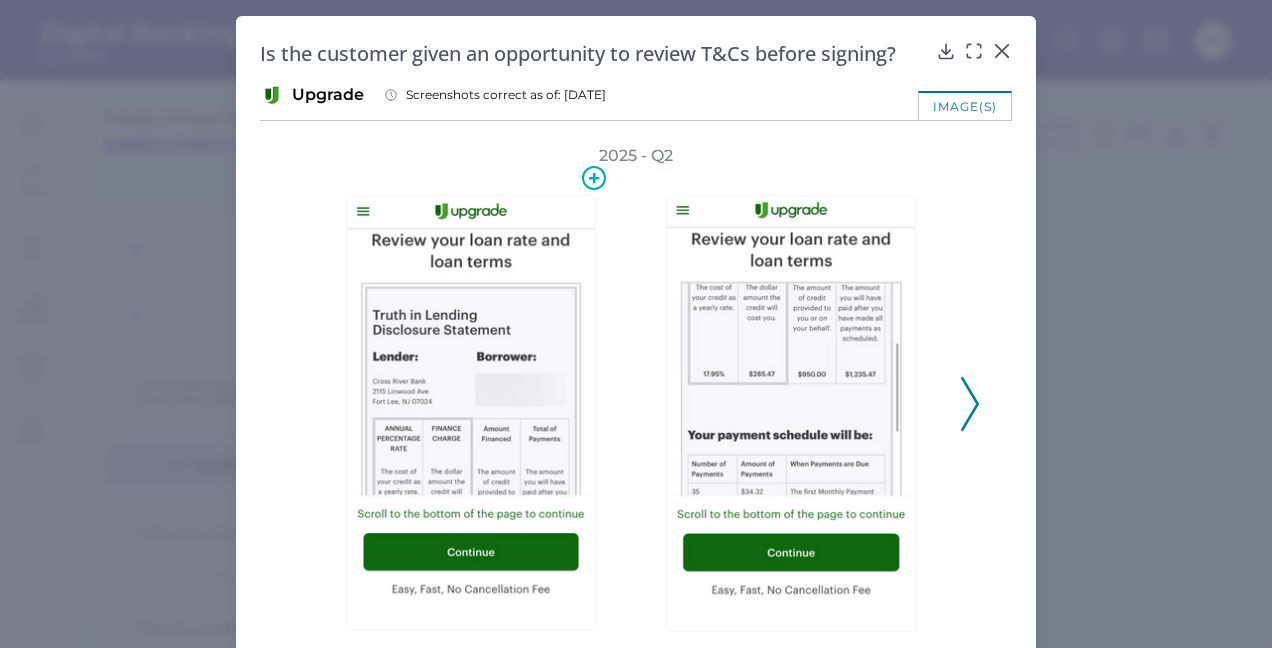 scroll, scrollTop: 86, scrollLeft: 0, axis: vertical 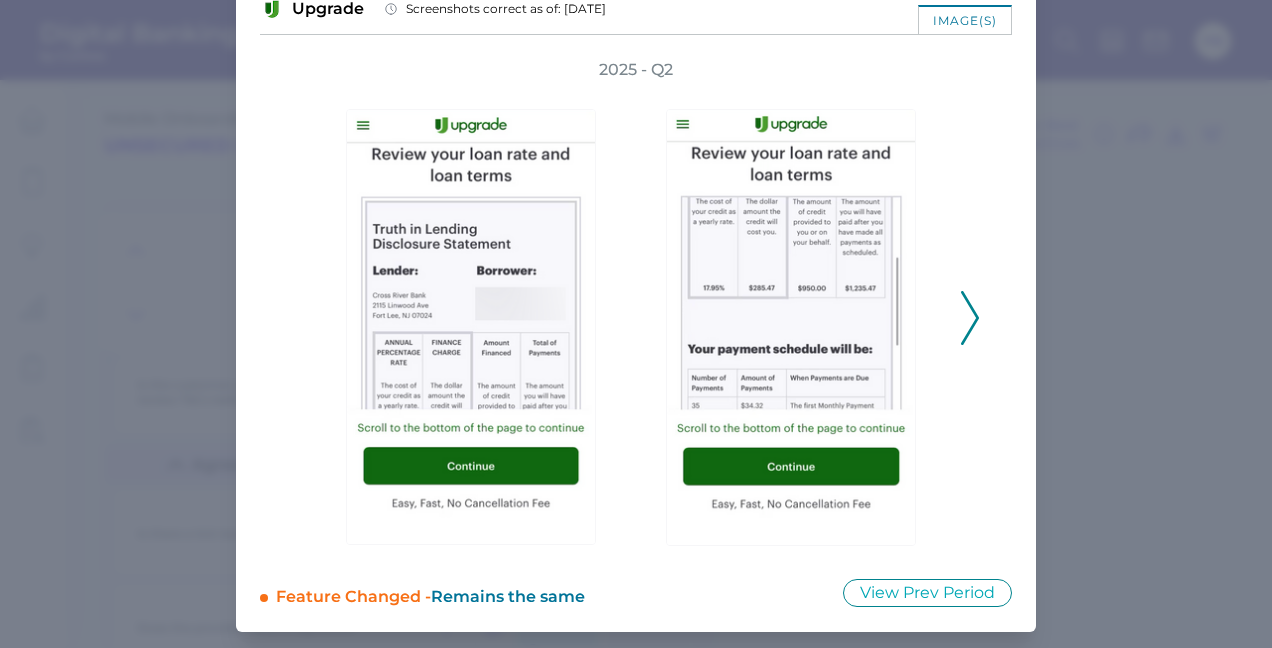 click 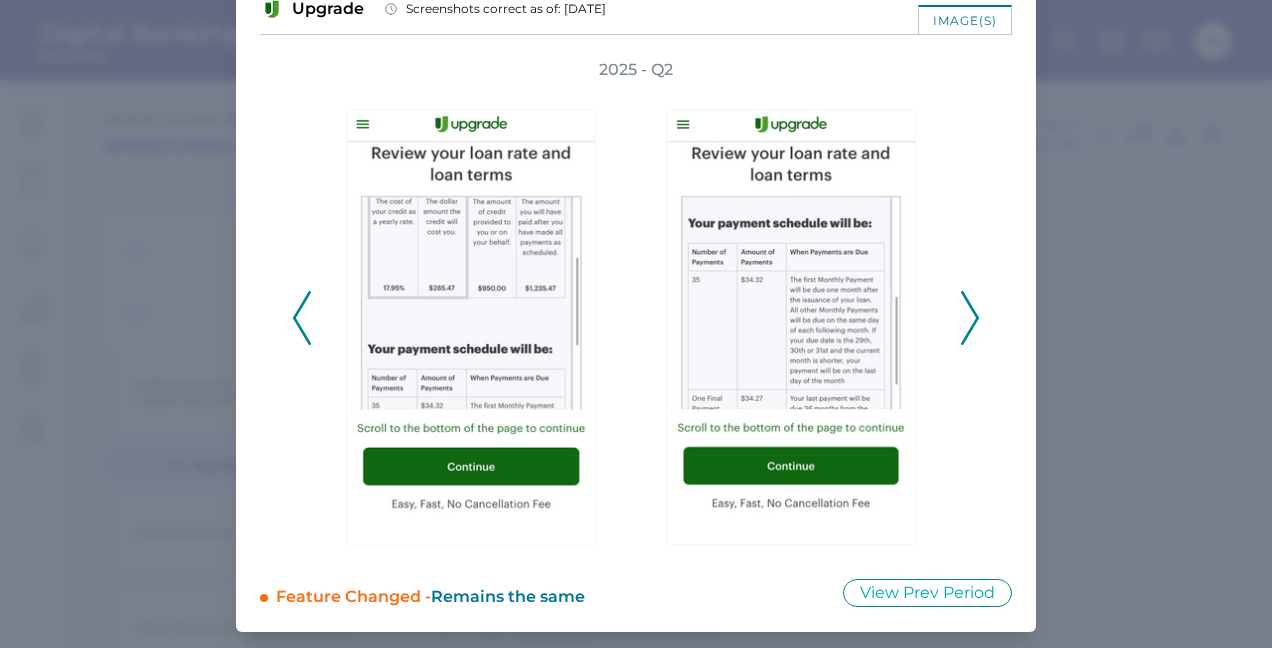 click 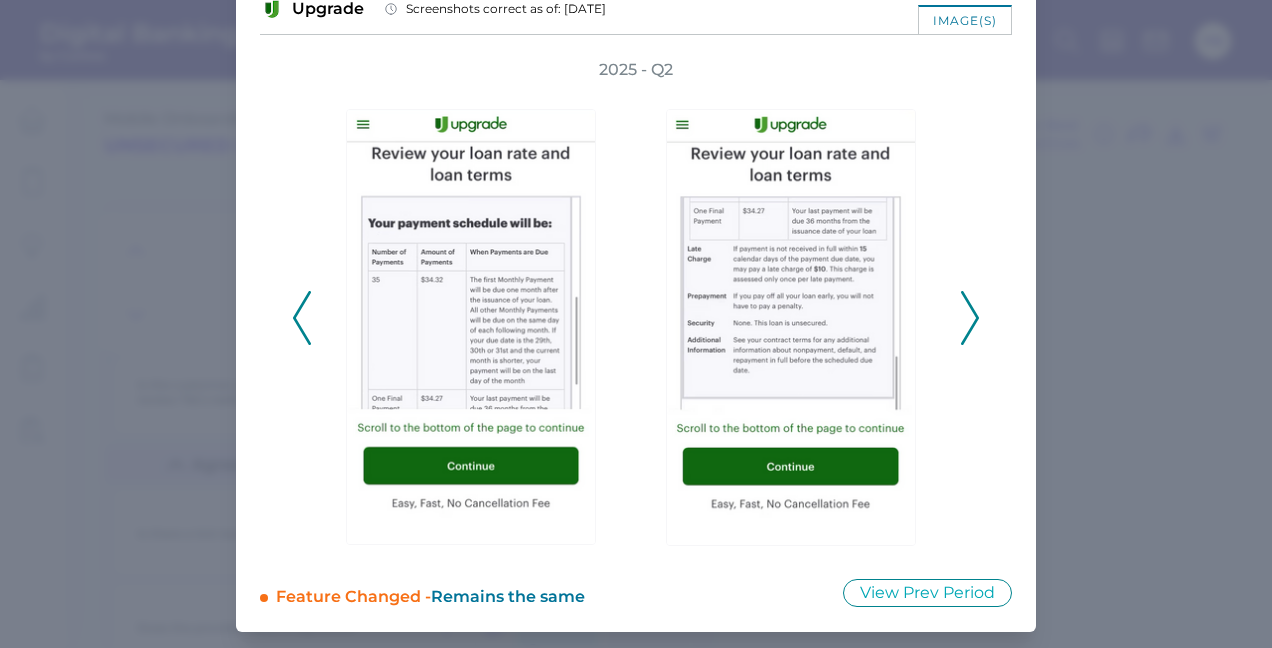 click 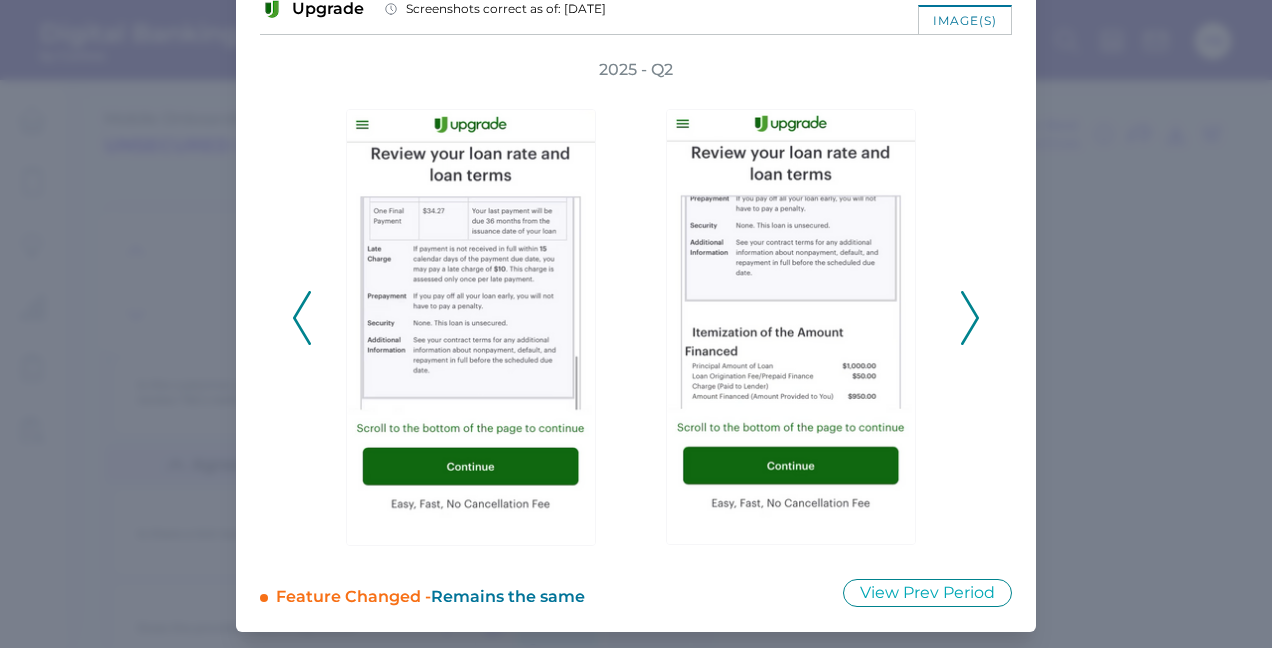 click 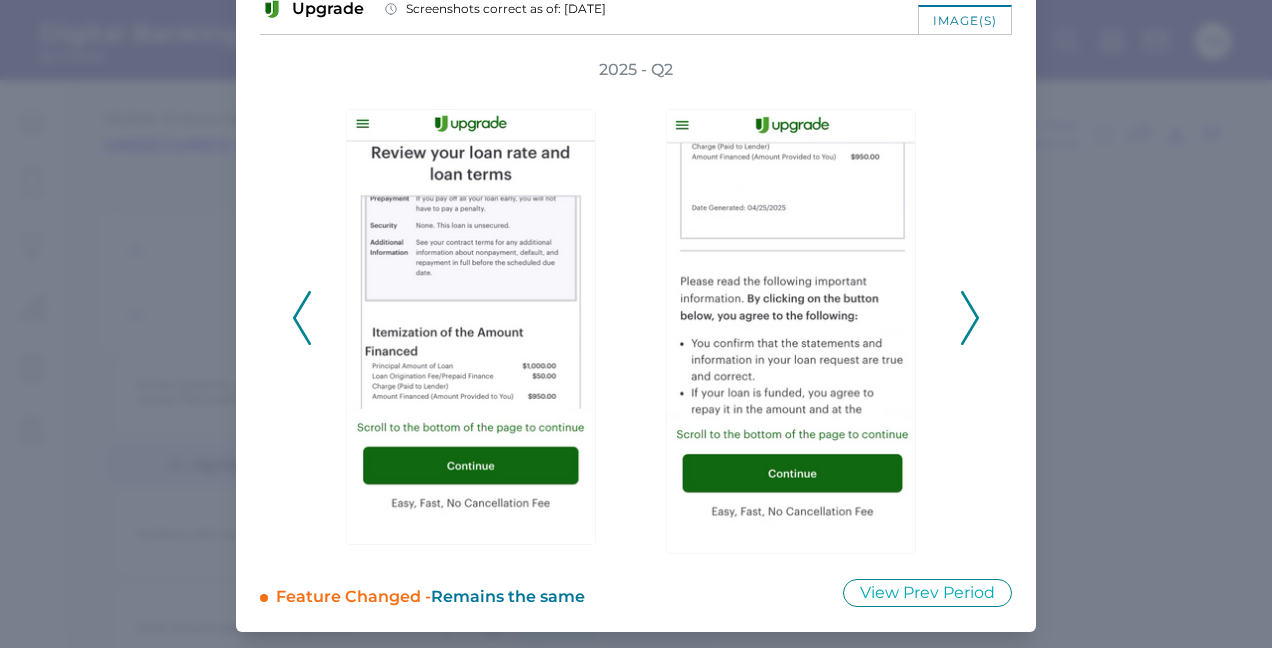 click 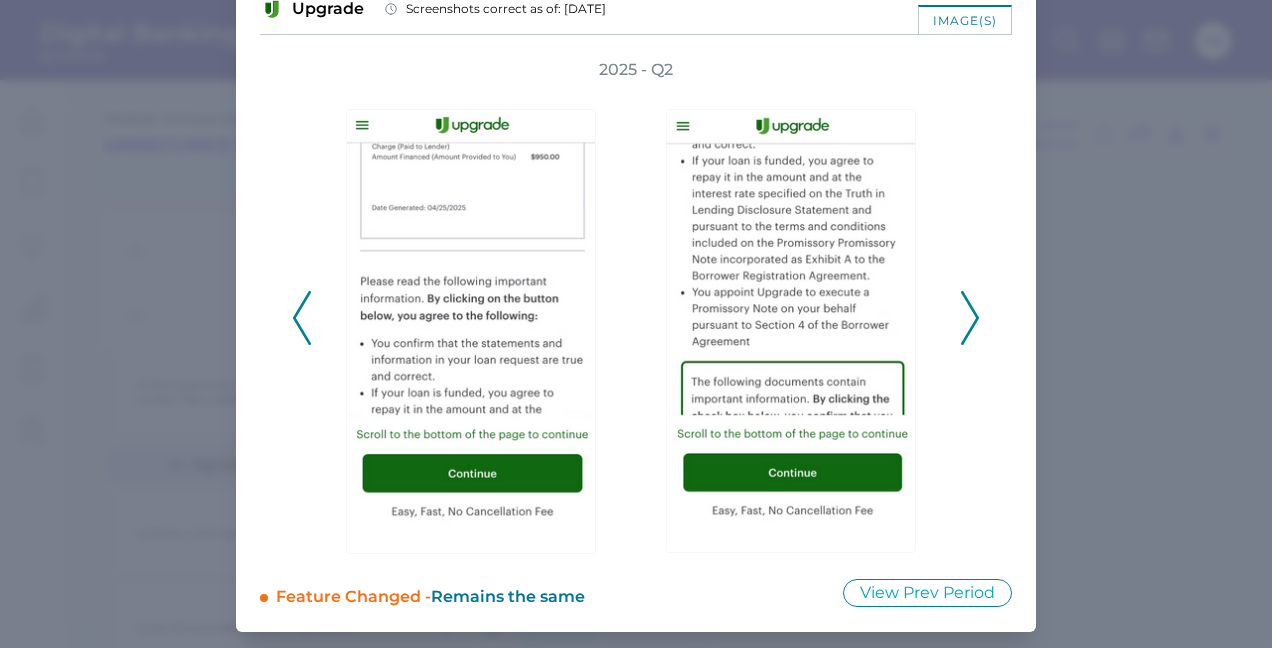 click 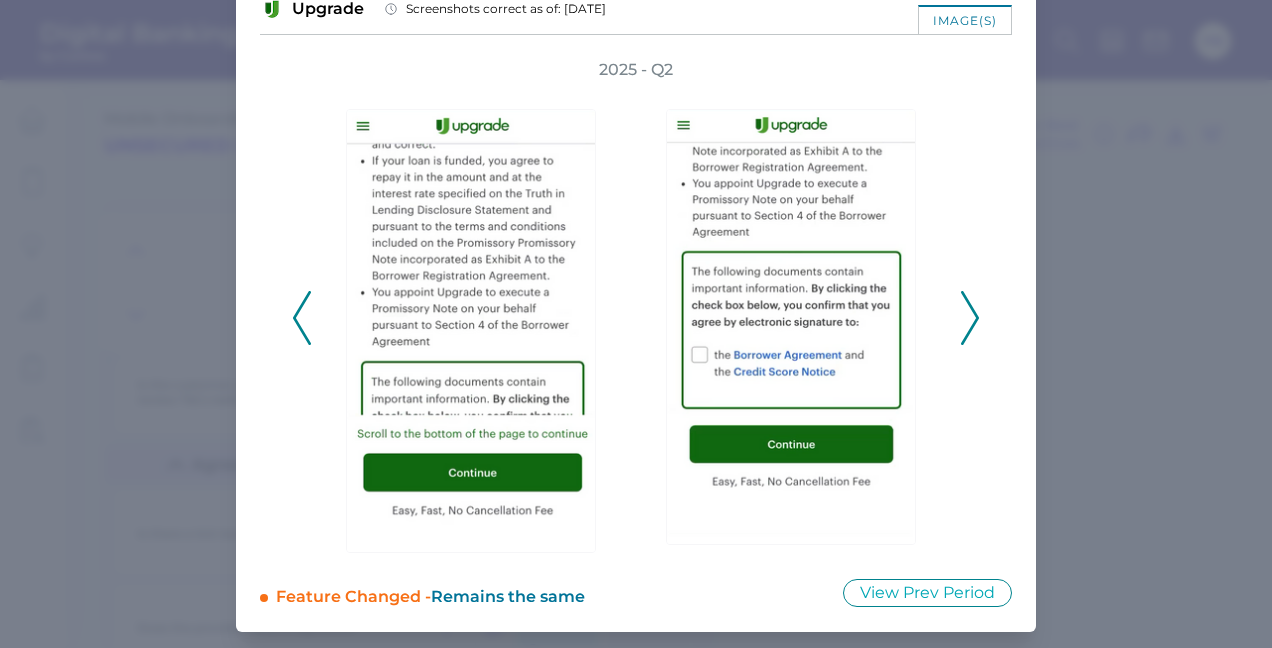 click 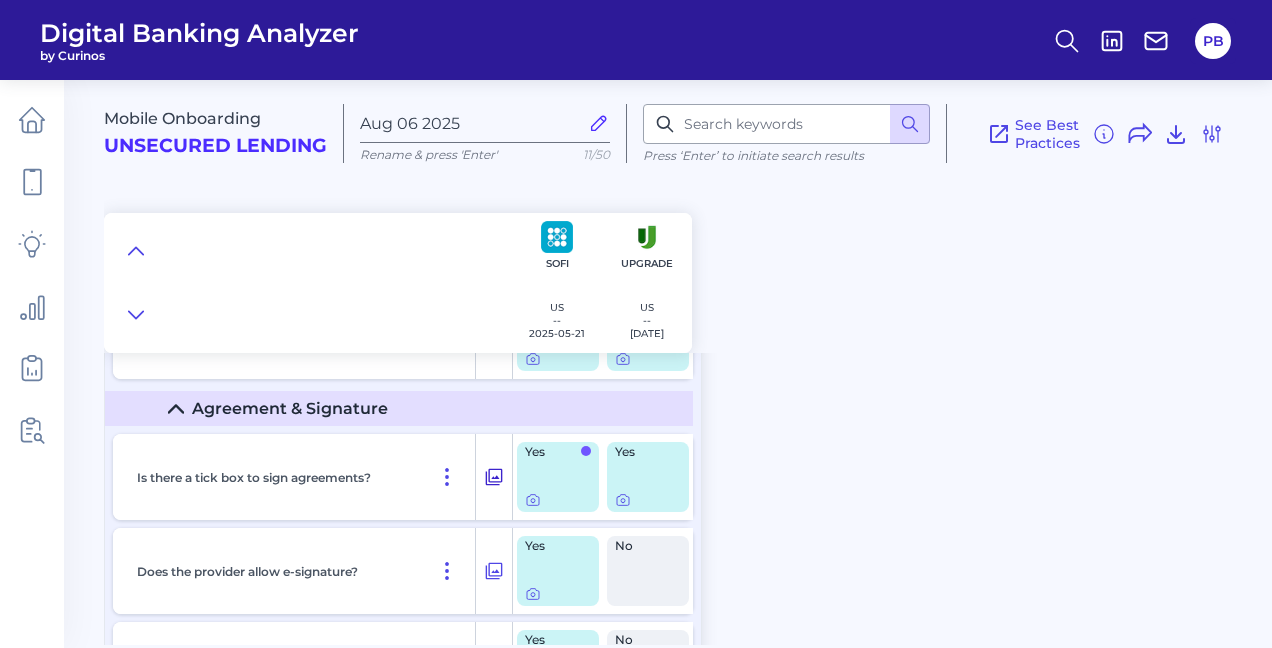 scroll, scrollTop: 14900, scrollLeft: 0, axis: vertical 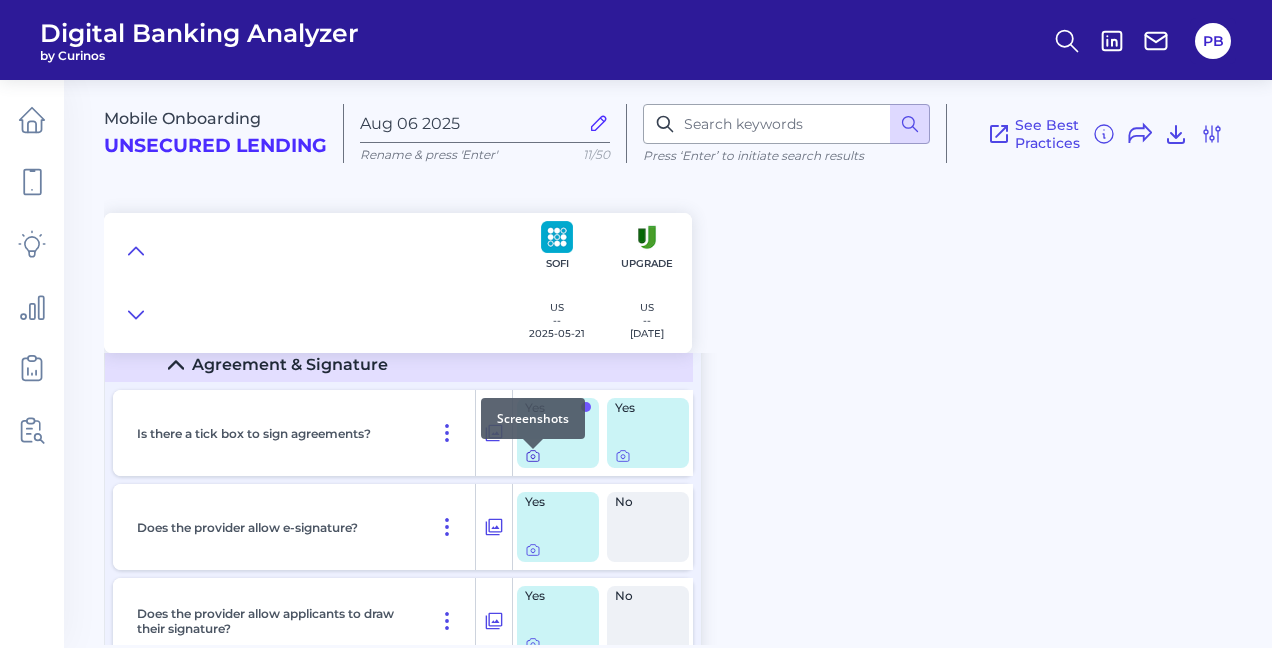 click 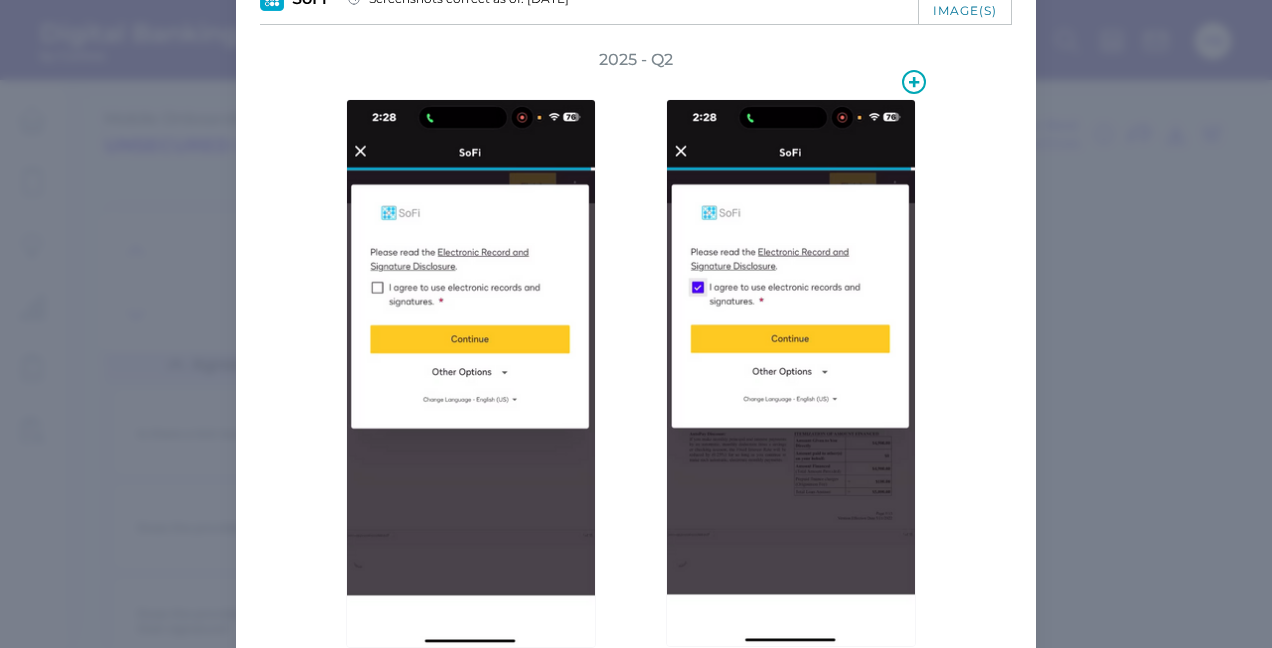 scroll, scrollTop: 190, scrollLeft: 0, axis: vertical 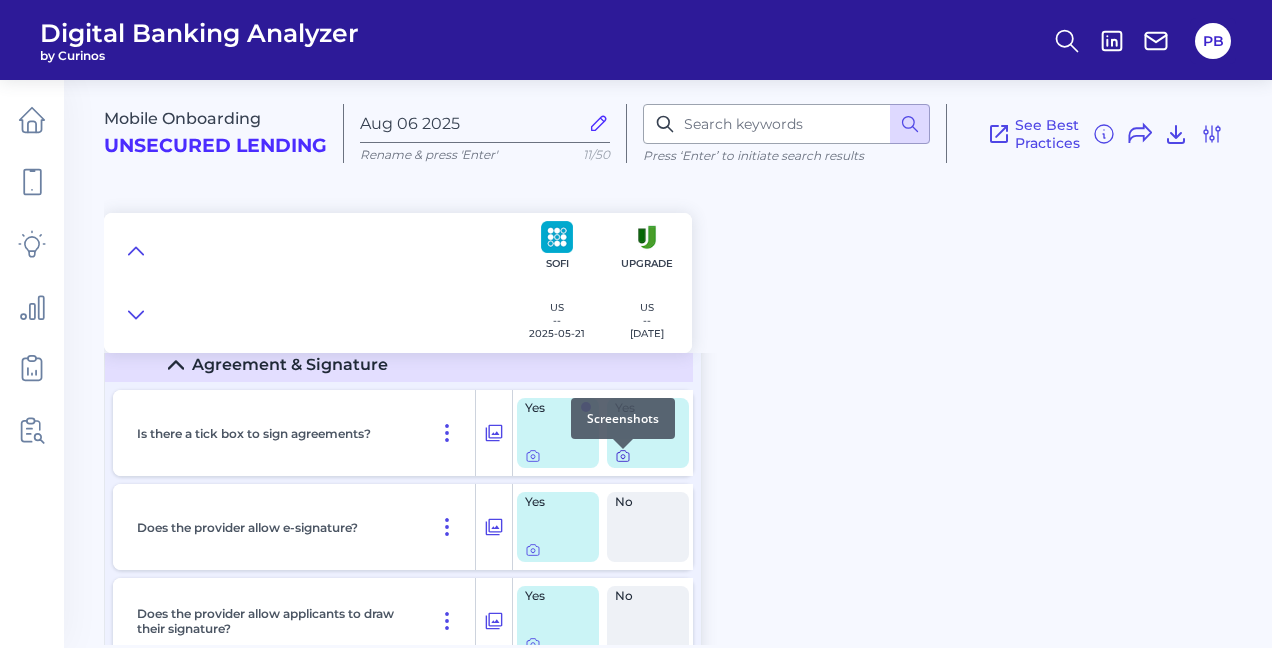 click at bounding box center (623, 449) 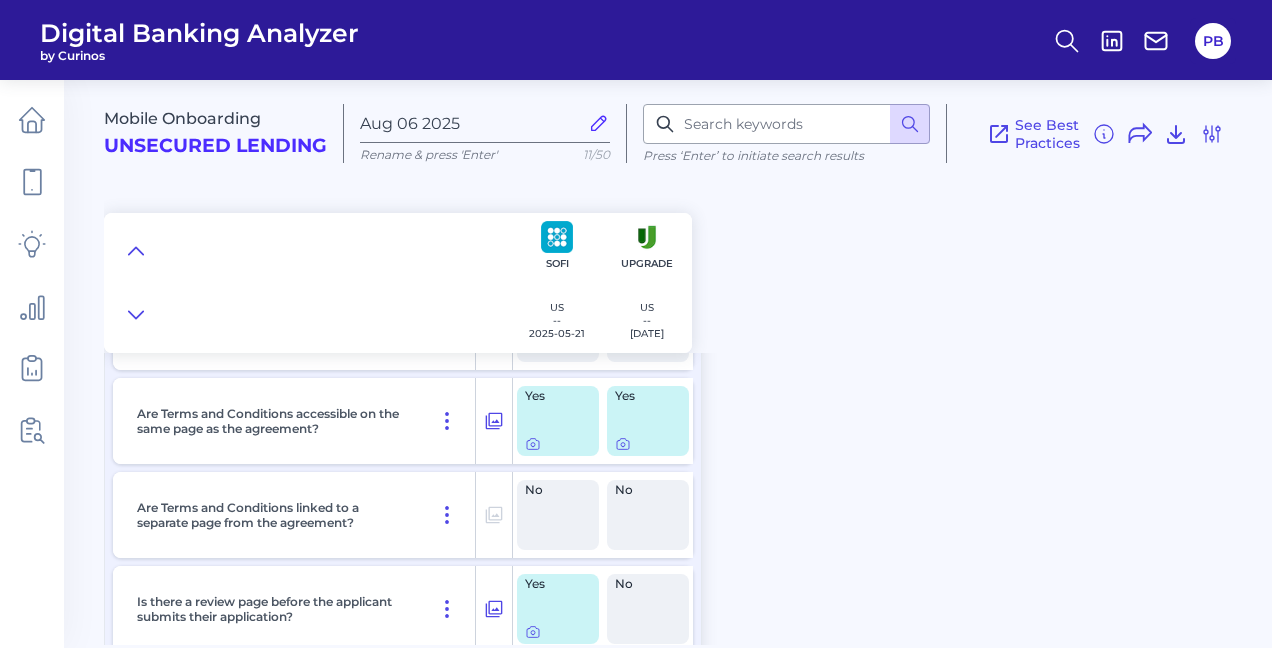 scroll, scrollTop: 15400, scrollLeft: 0, axis: vertical 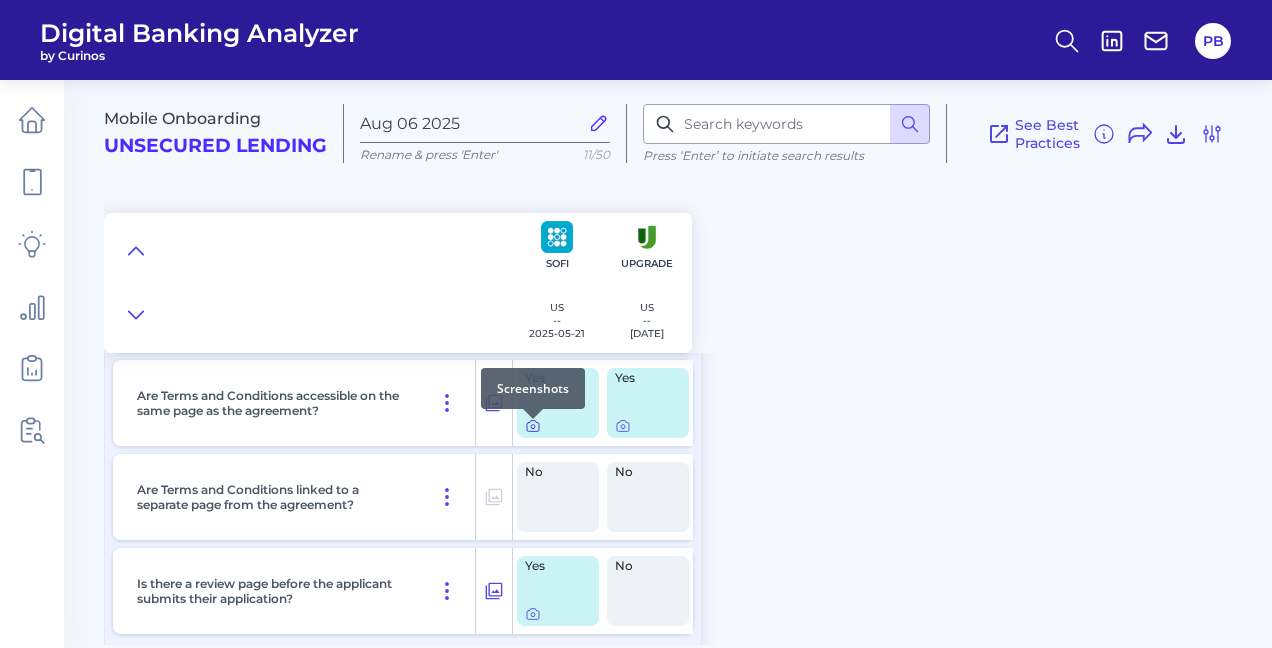 click 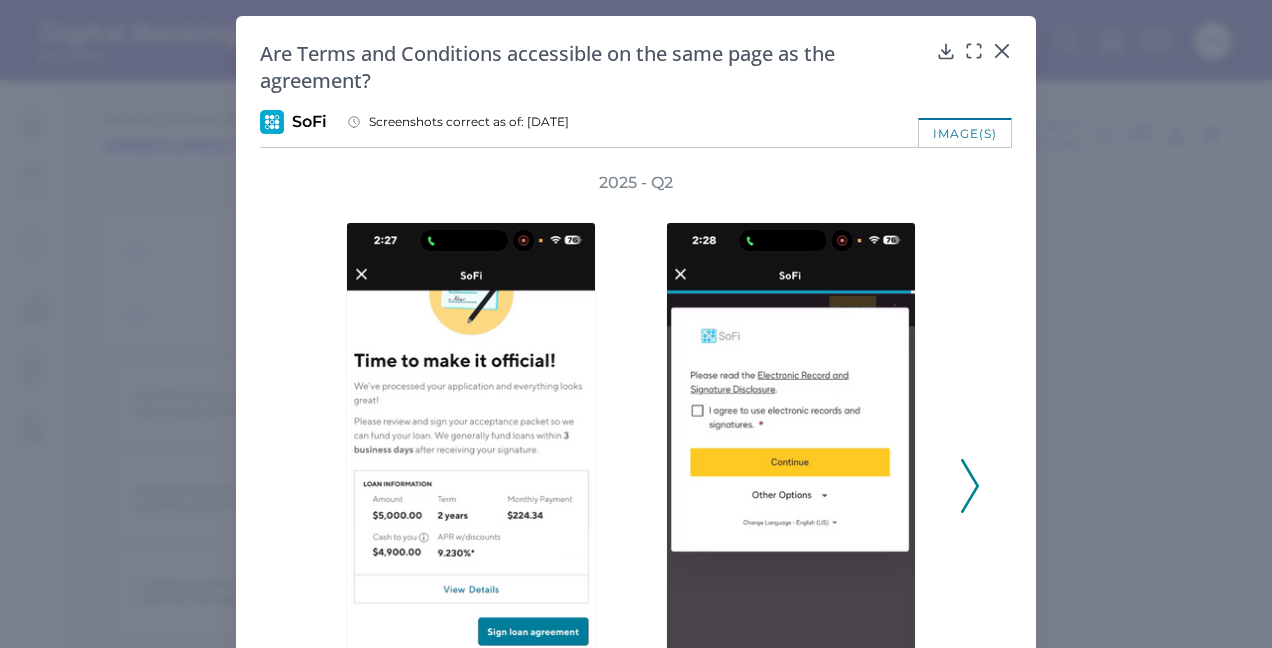 click 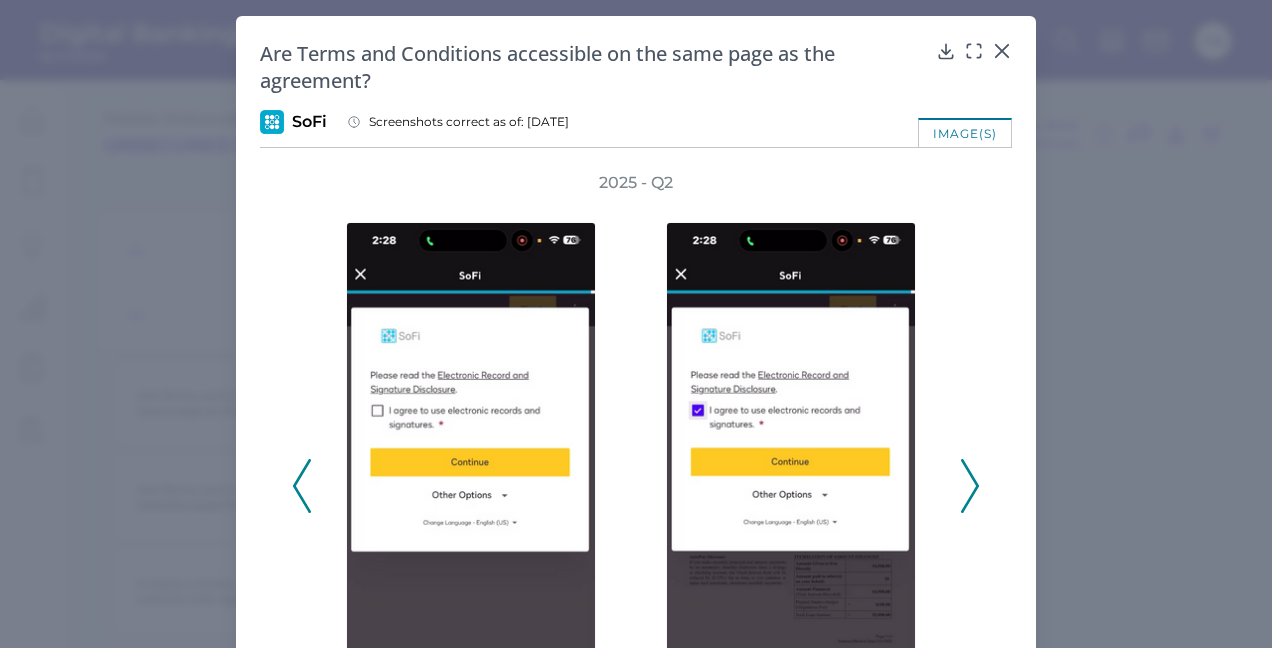 click 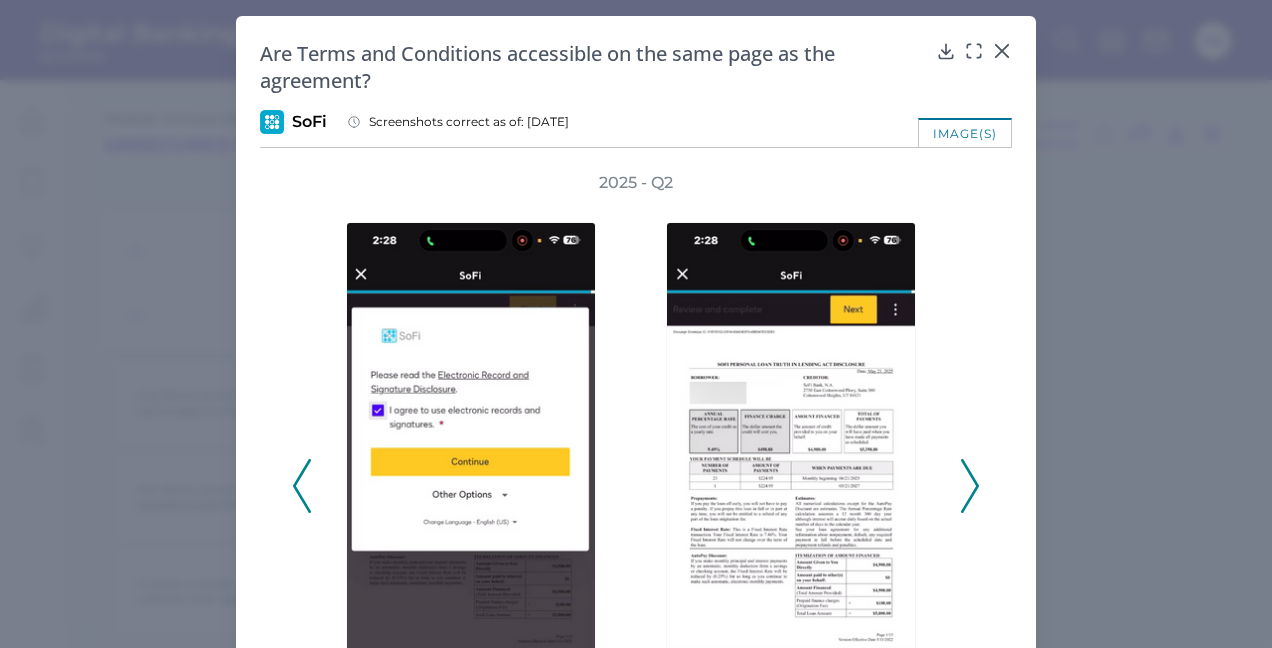 click 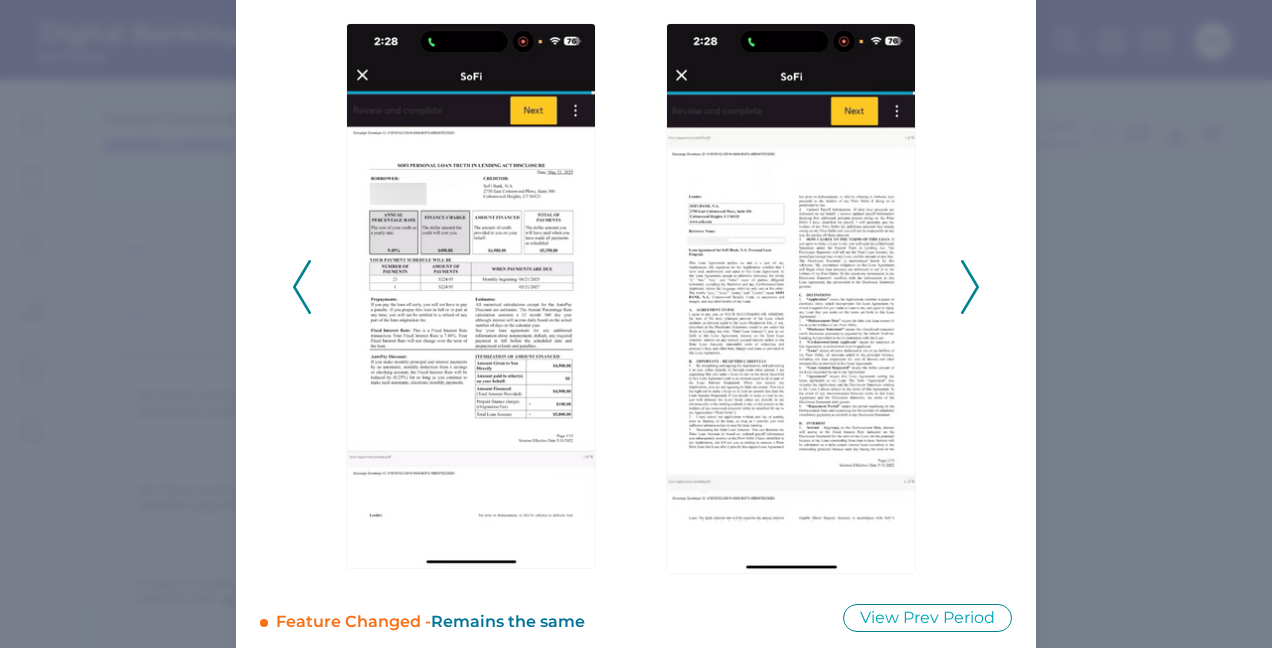 scroll, scrollTop: 200, scrollLeft: 0, axis: vertical 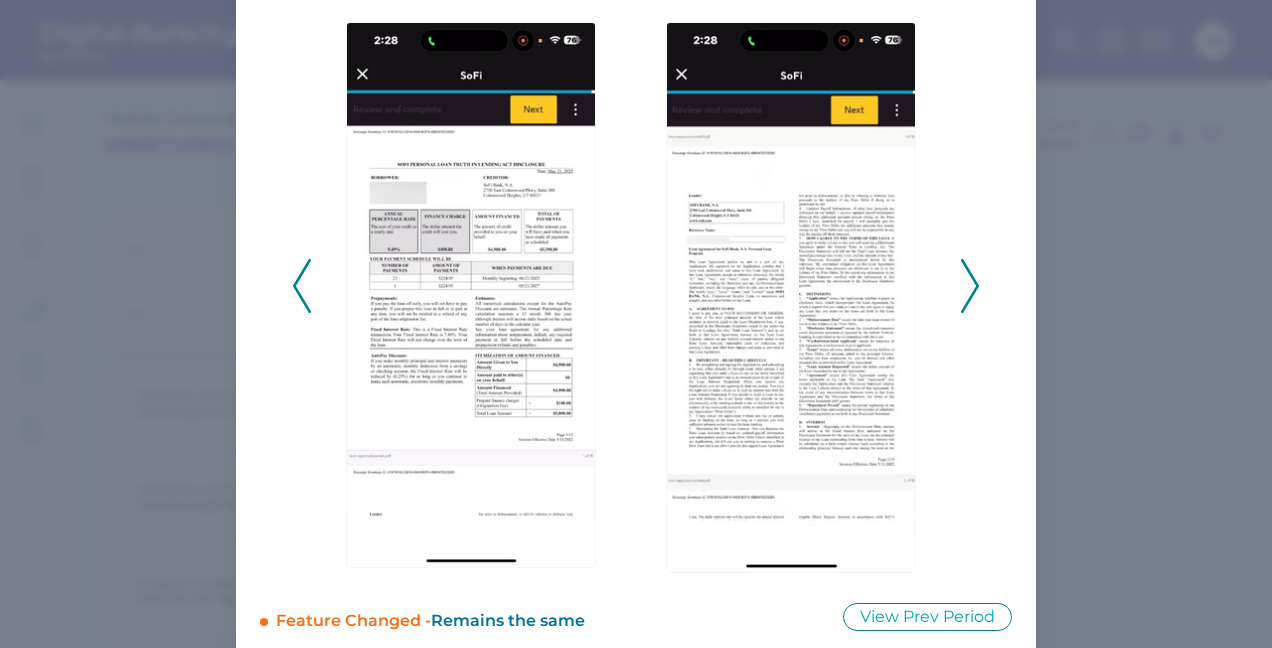 click 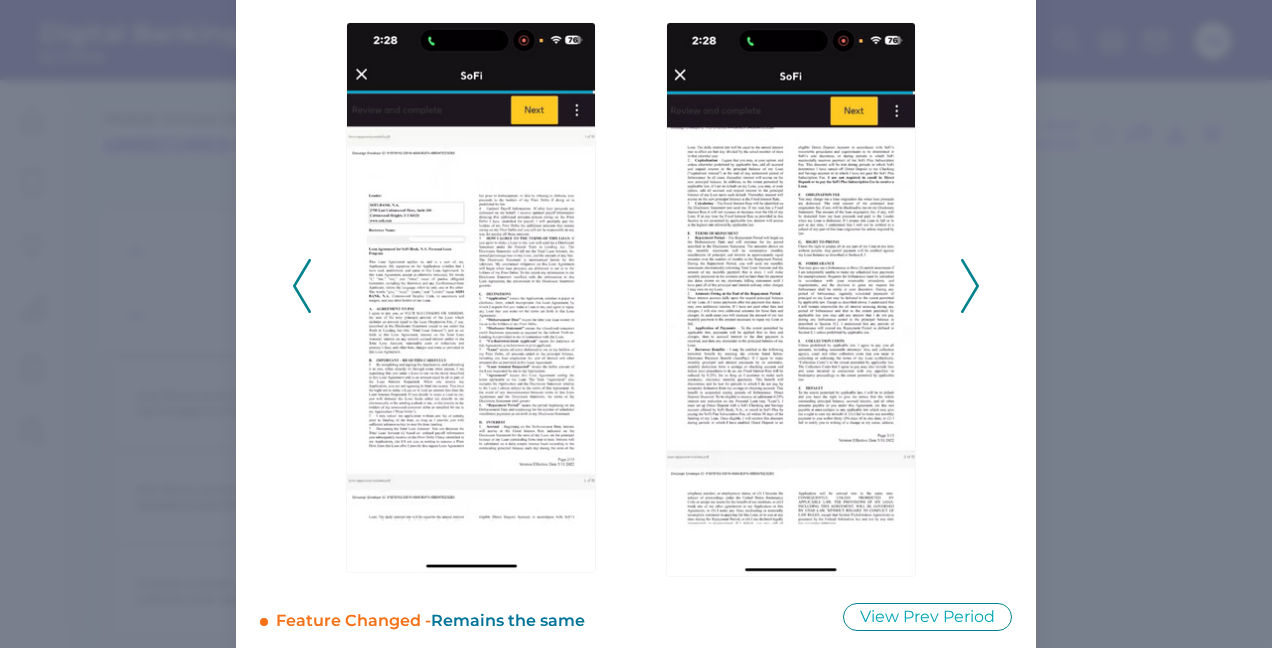 click 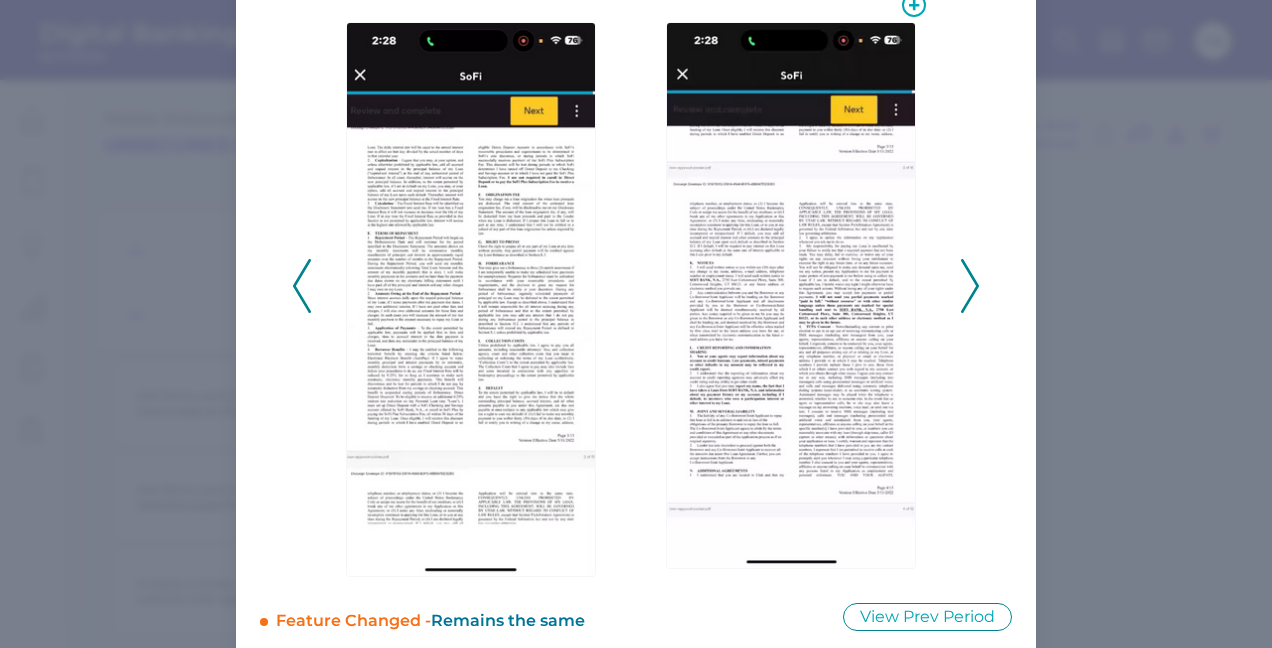 click at bounding box center [791, 295] 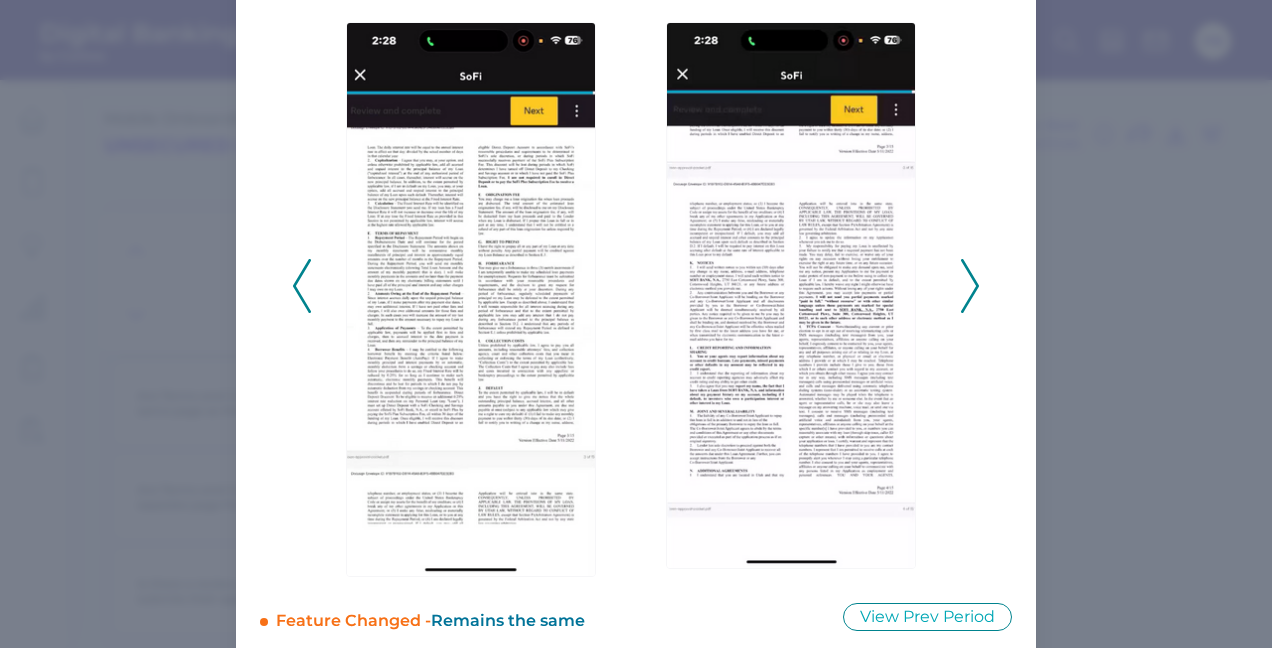 click 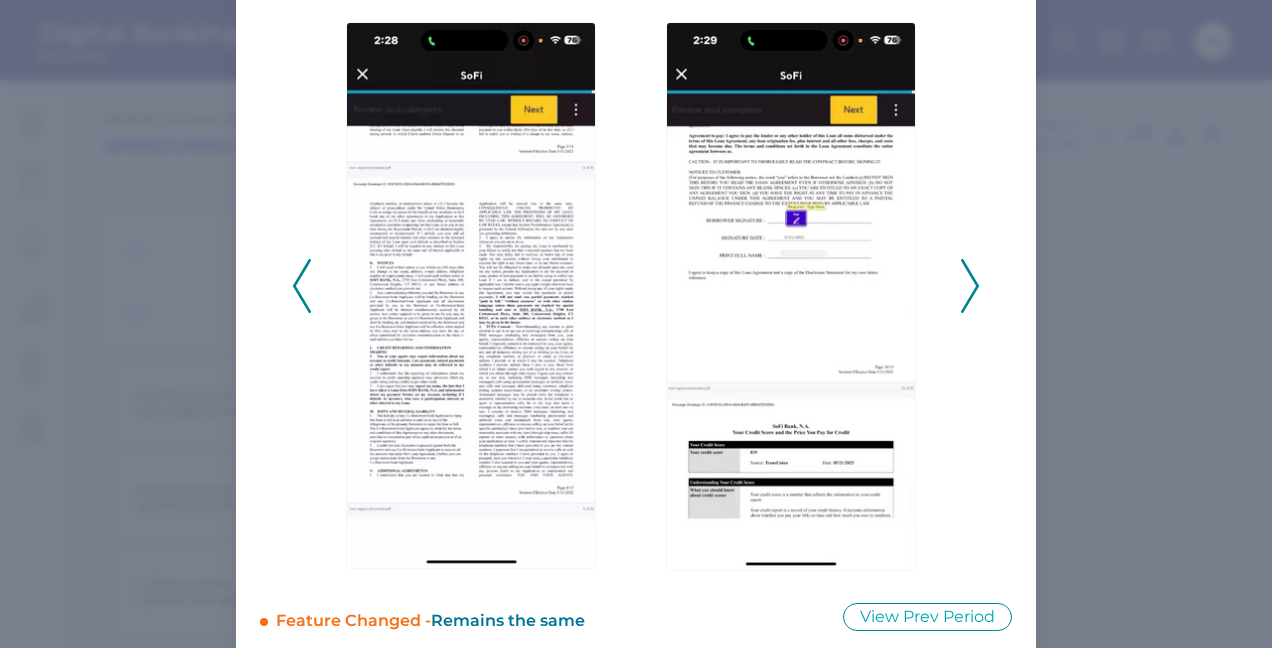 click 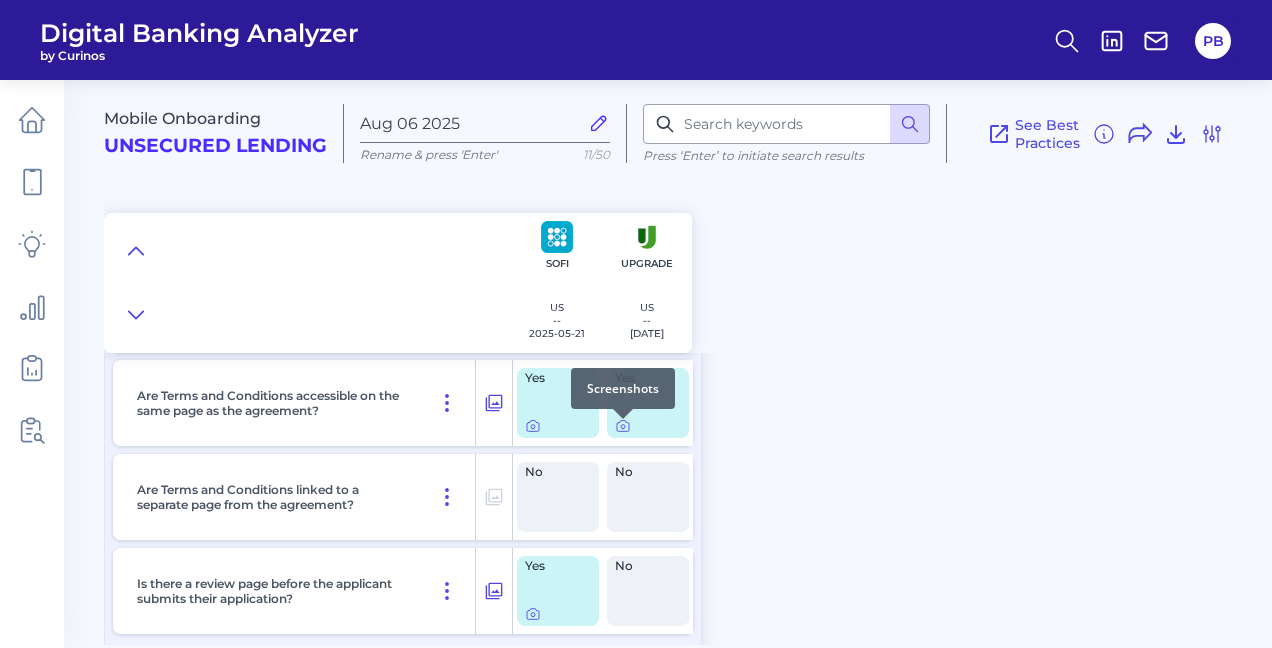 click at bounding box center [623, 419] 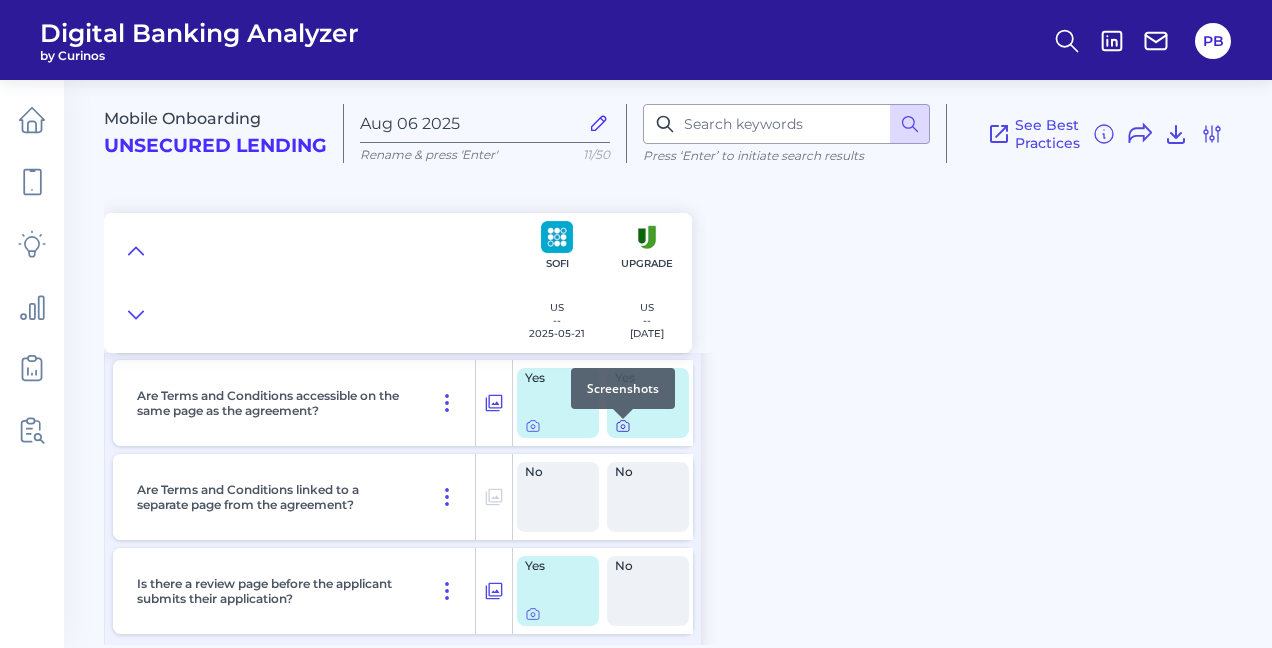 click 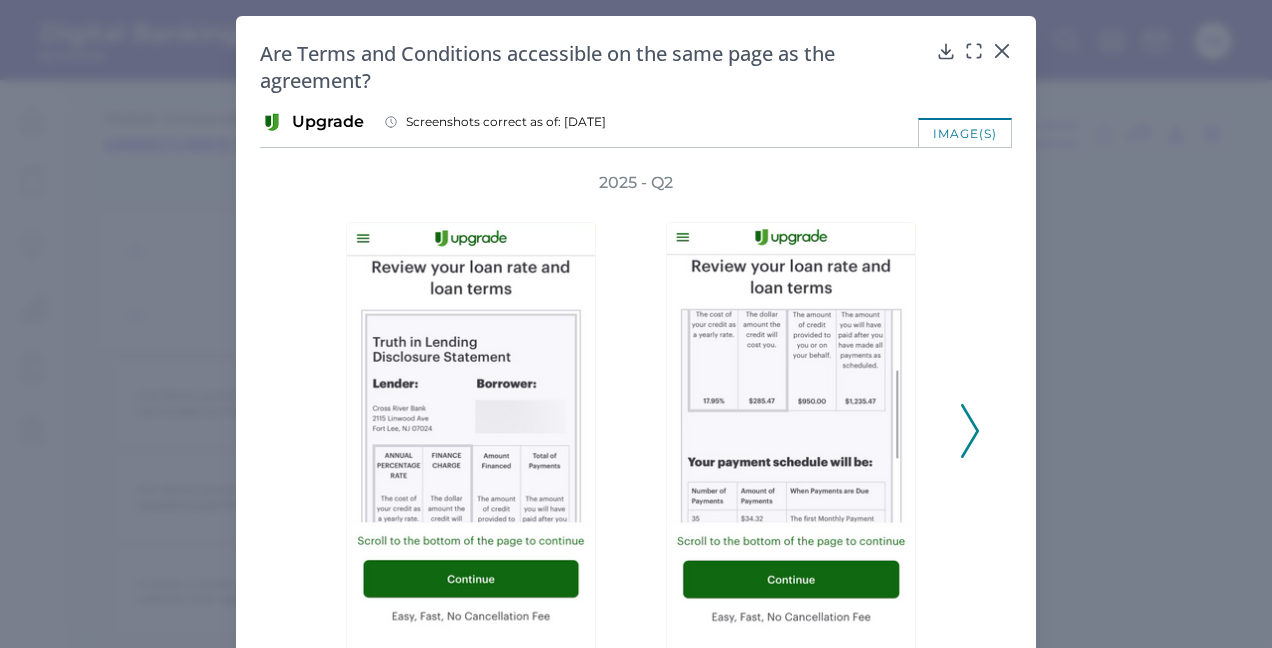 click 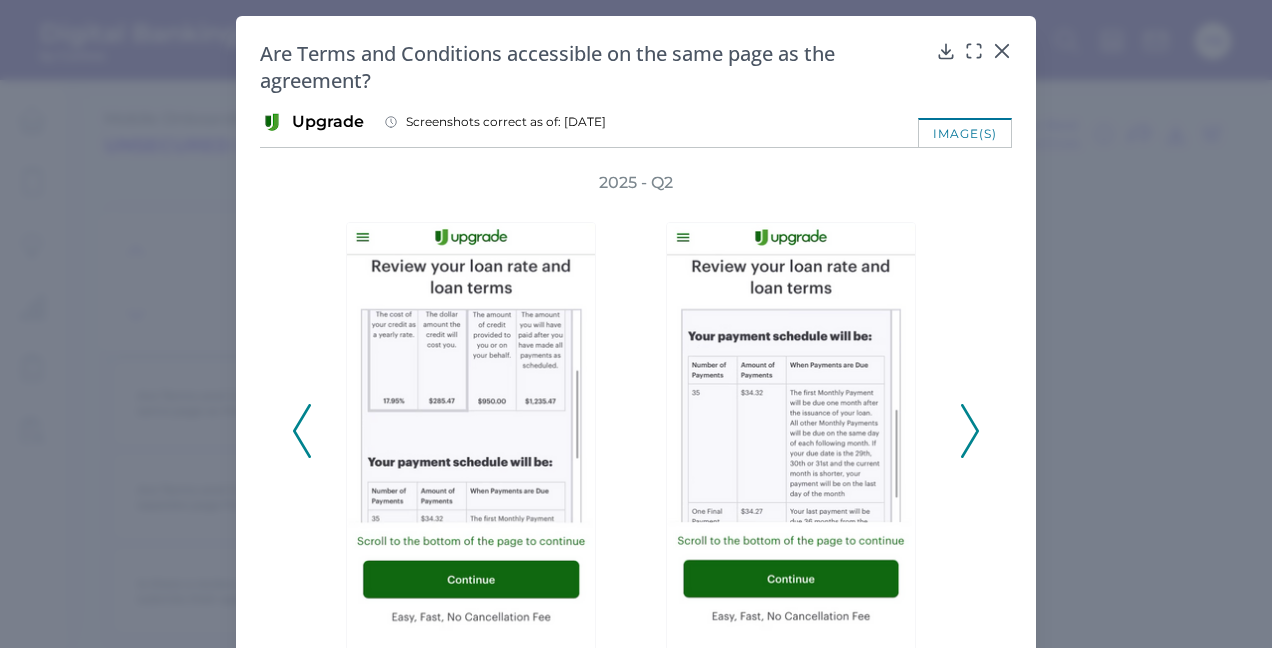 click 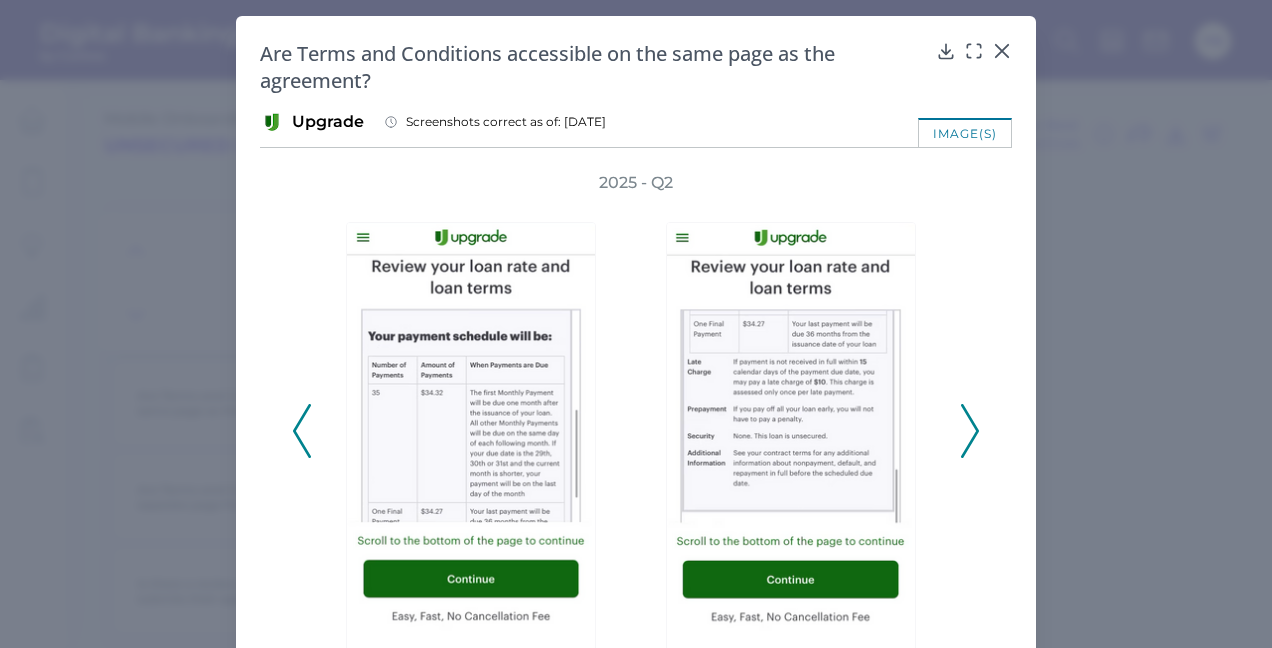 click 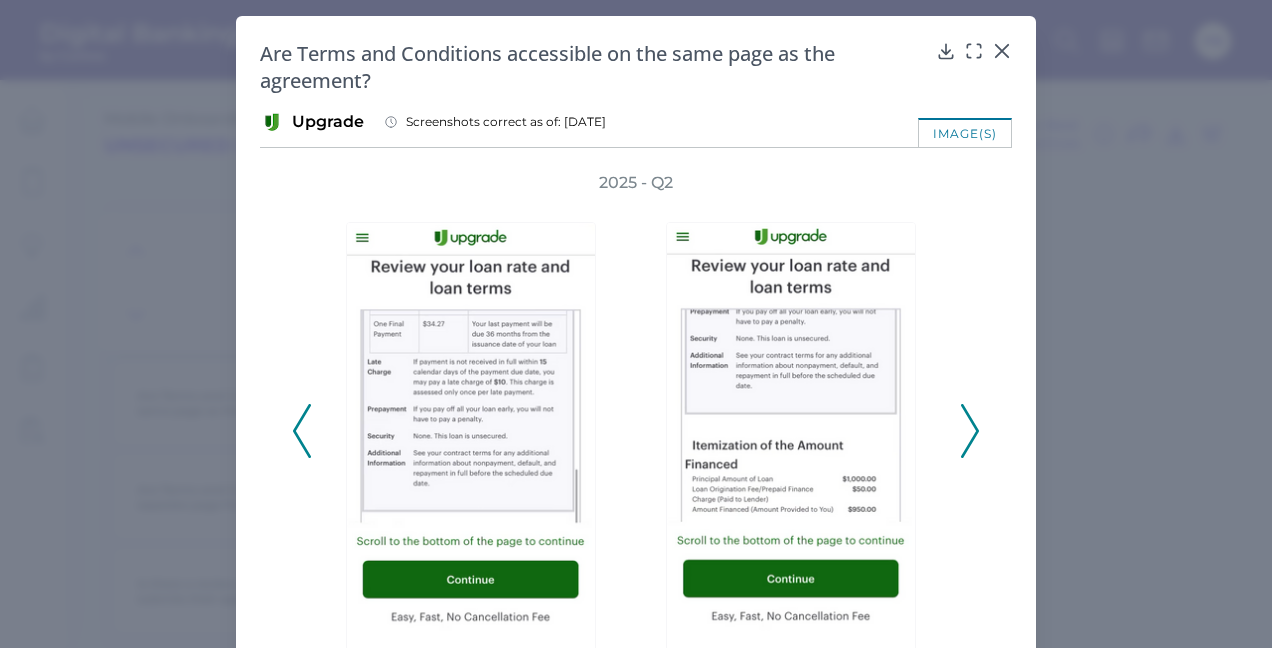 click 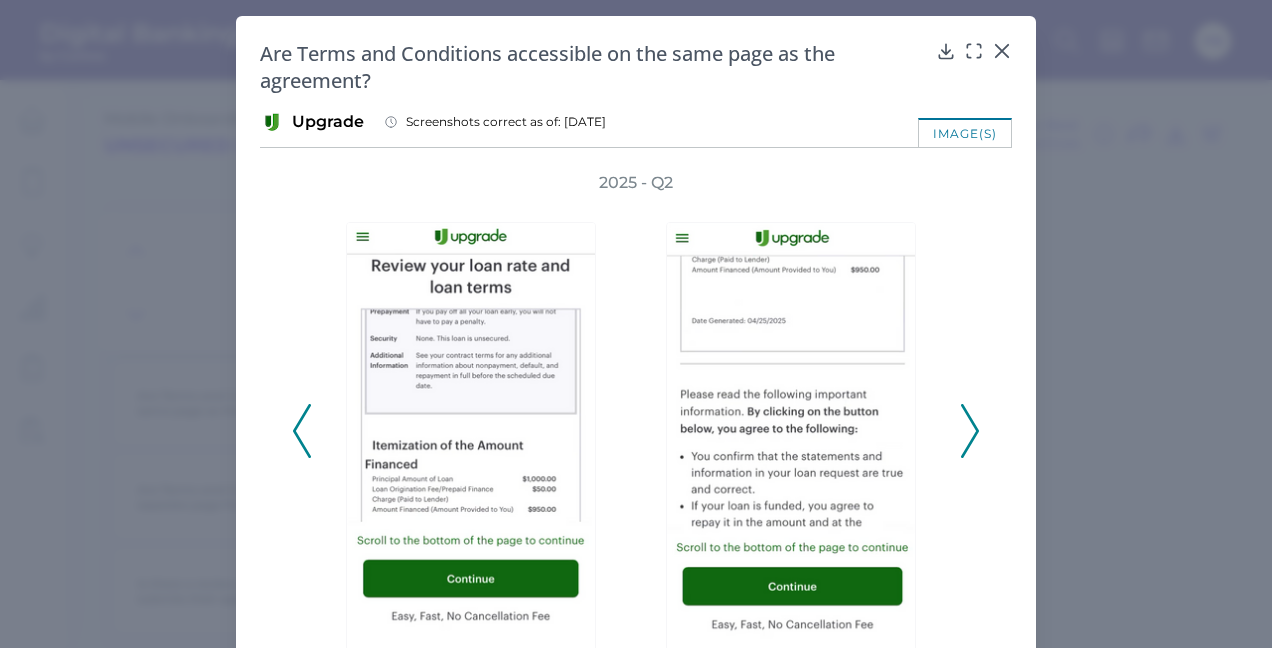 click 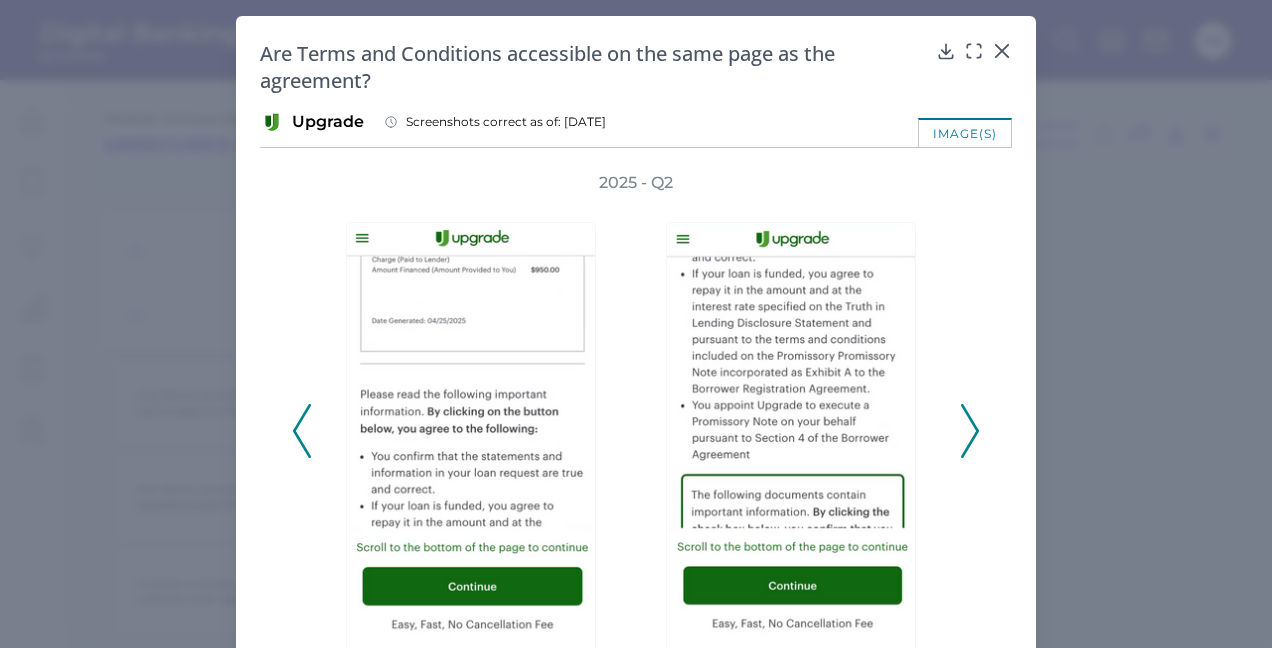 click 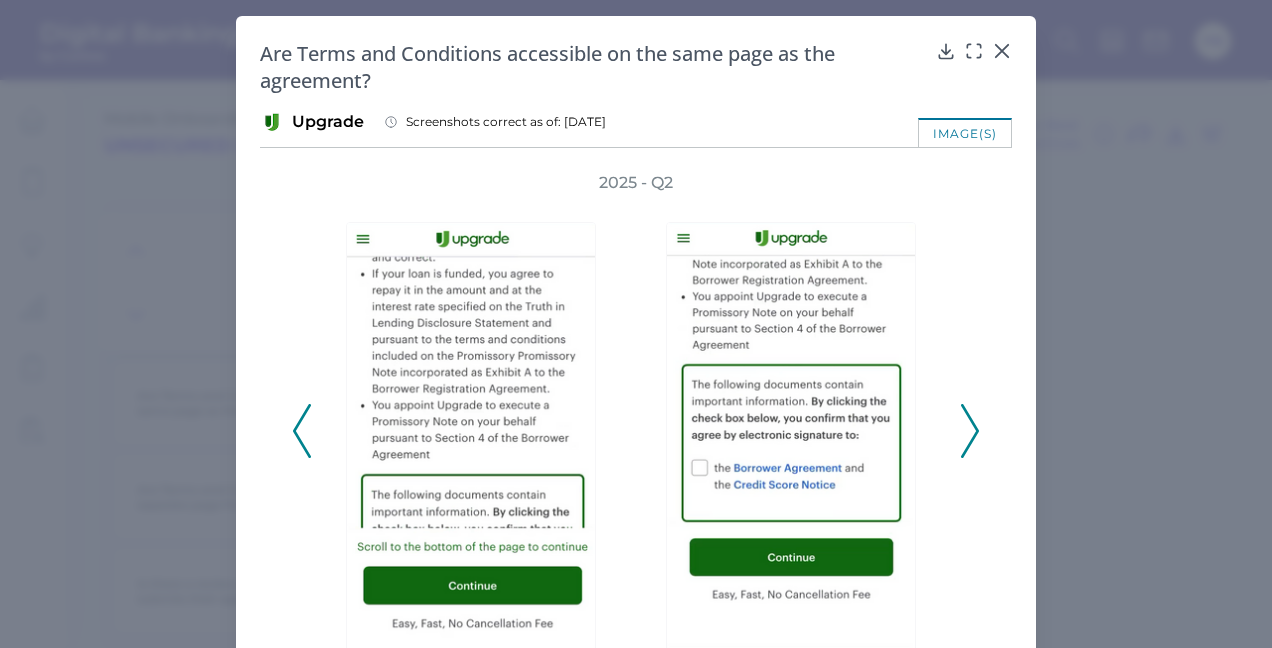 click 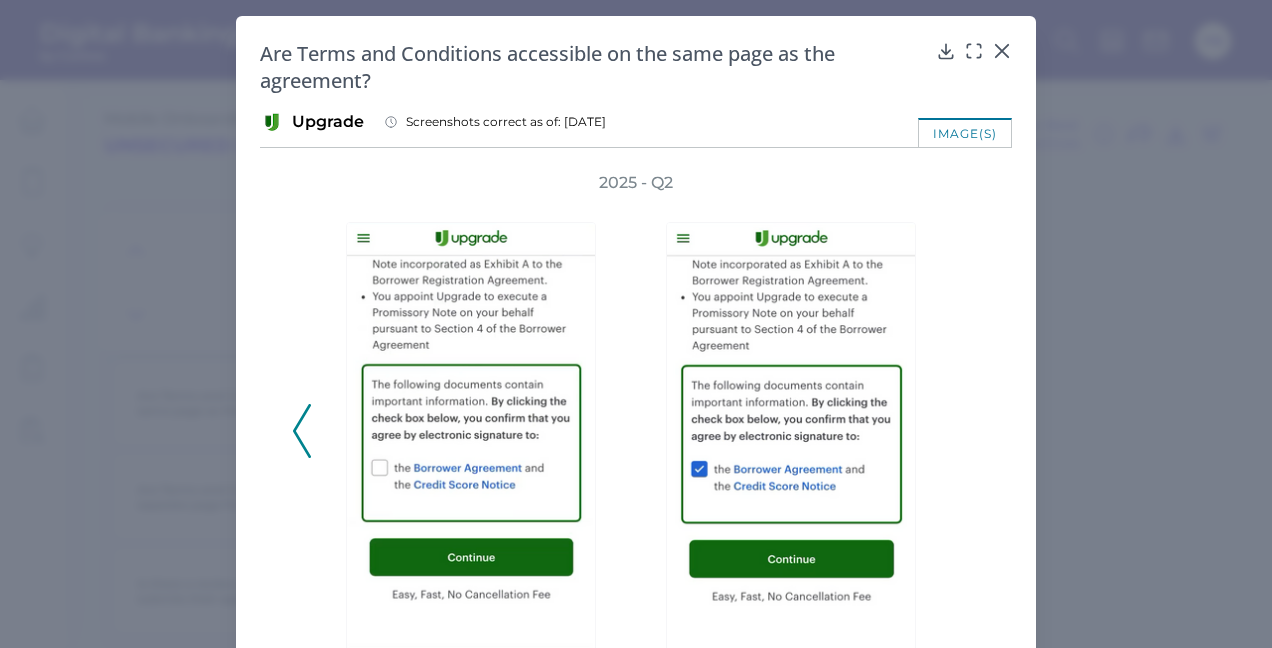 click on "2025 - Q2" at bounding box center (636, 419) 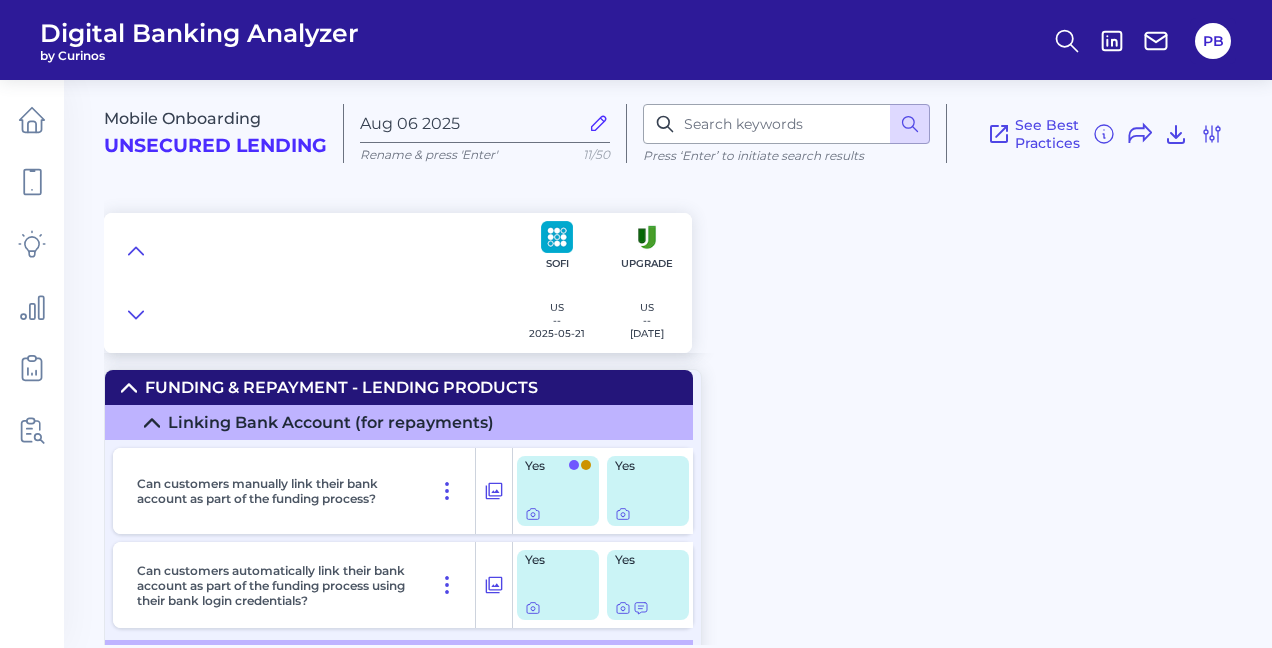 scroll, scrollTop: 16700, scrollLeft: 0, axis: vertical 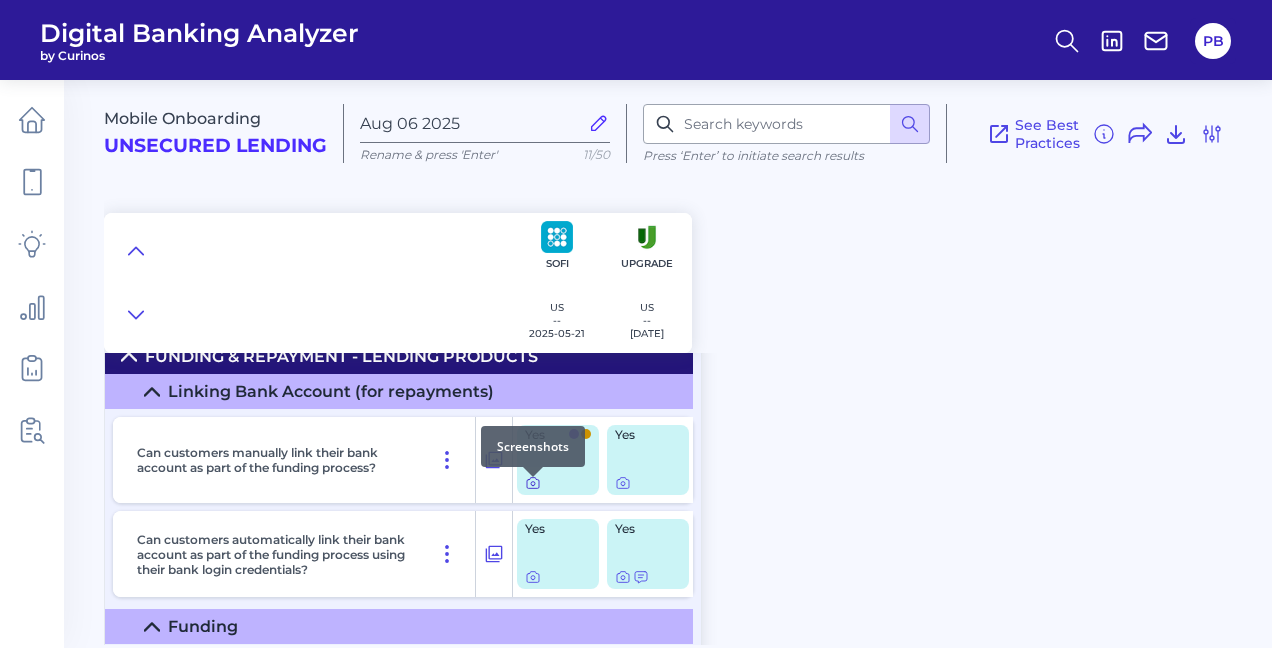 click 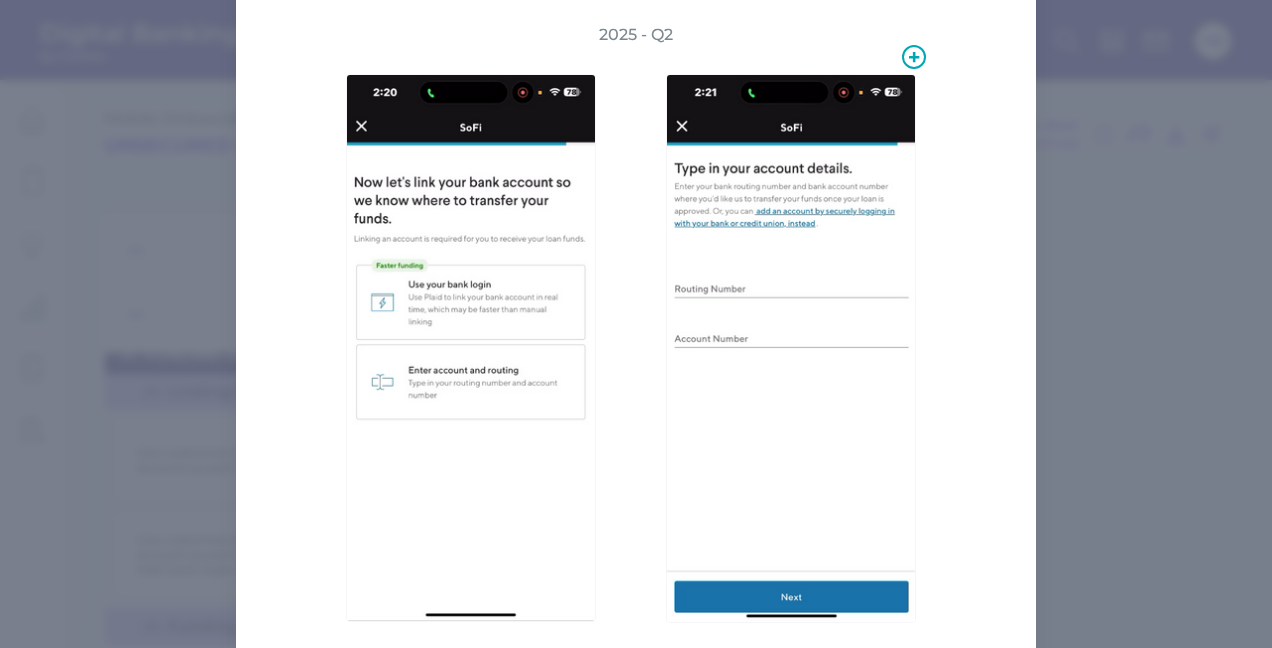 scroll, scrollTop: 216, scrollLeft: 0, axis: vertical 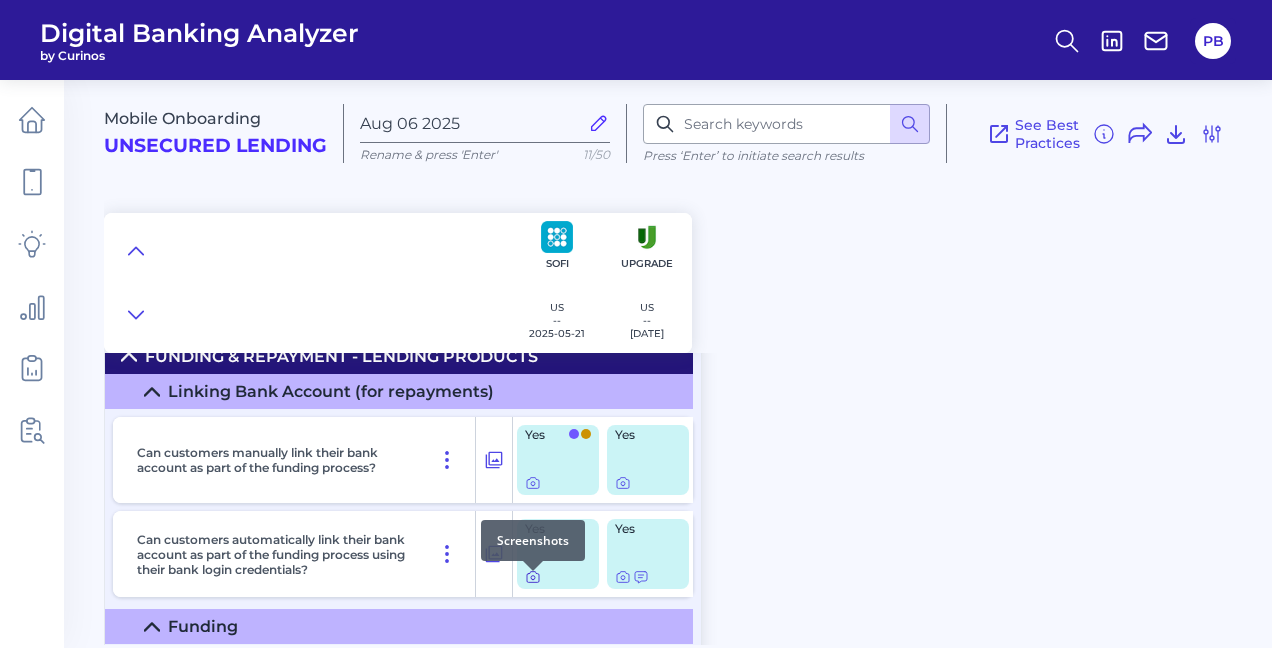 click 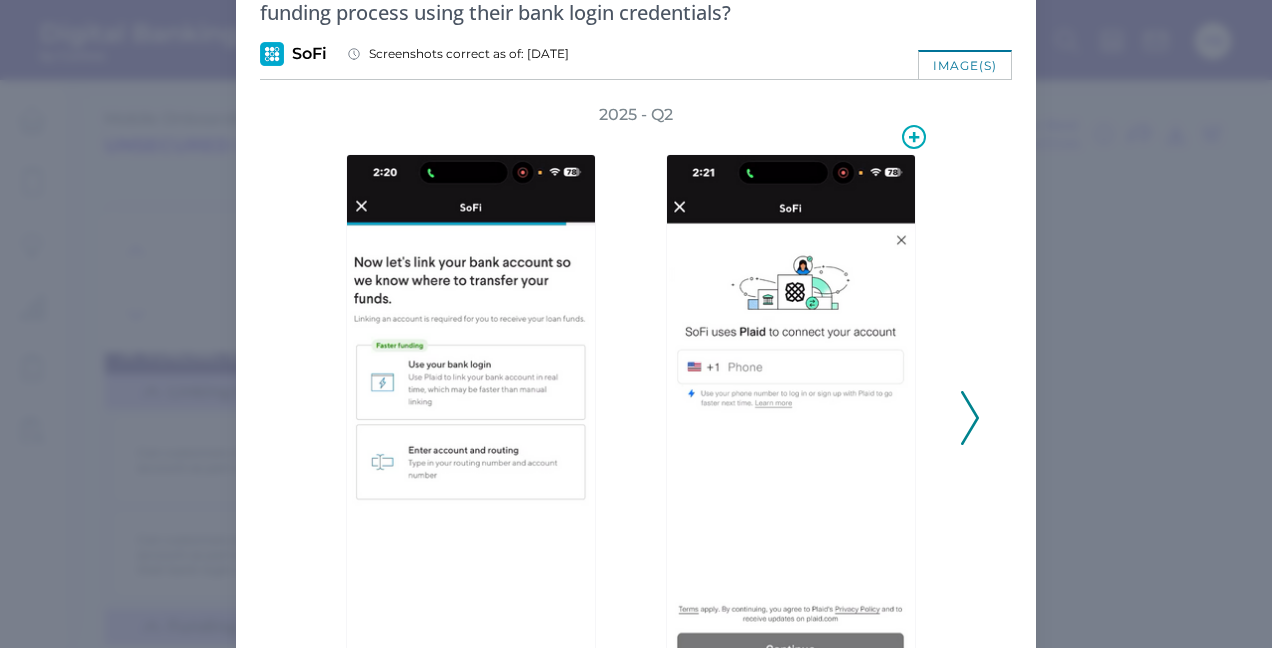 scroll, scrollTop: 100, scrollLeft: 0, axis: vertical 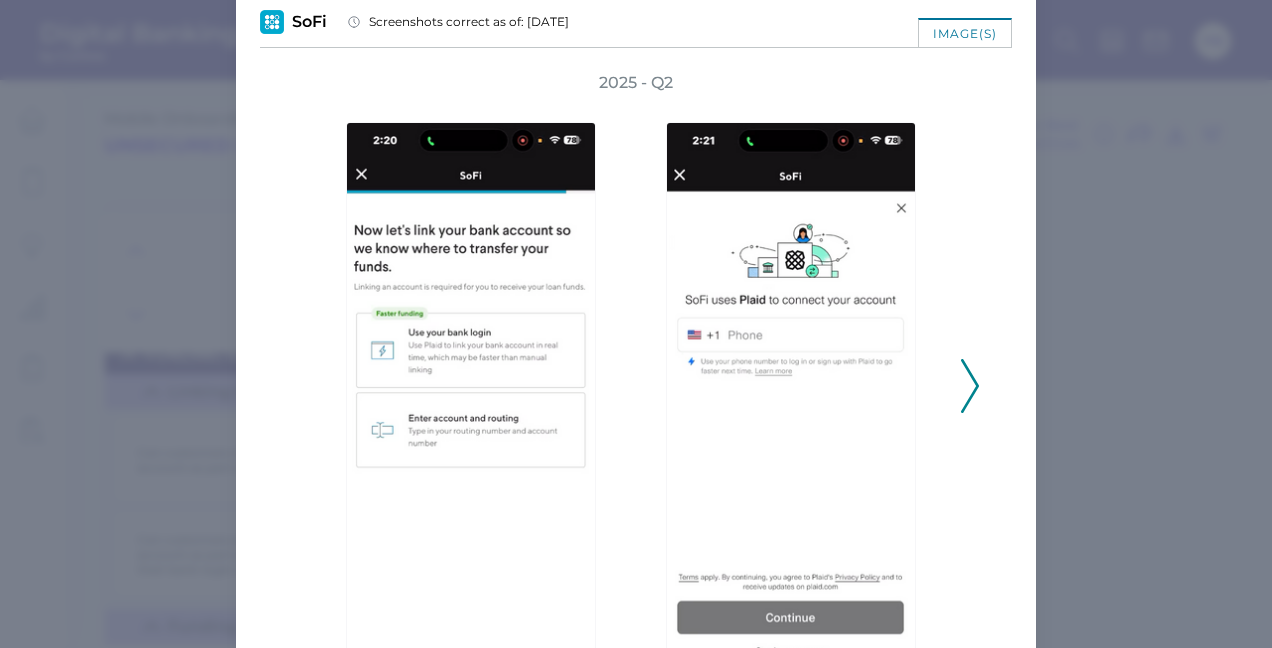 click 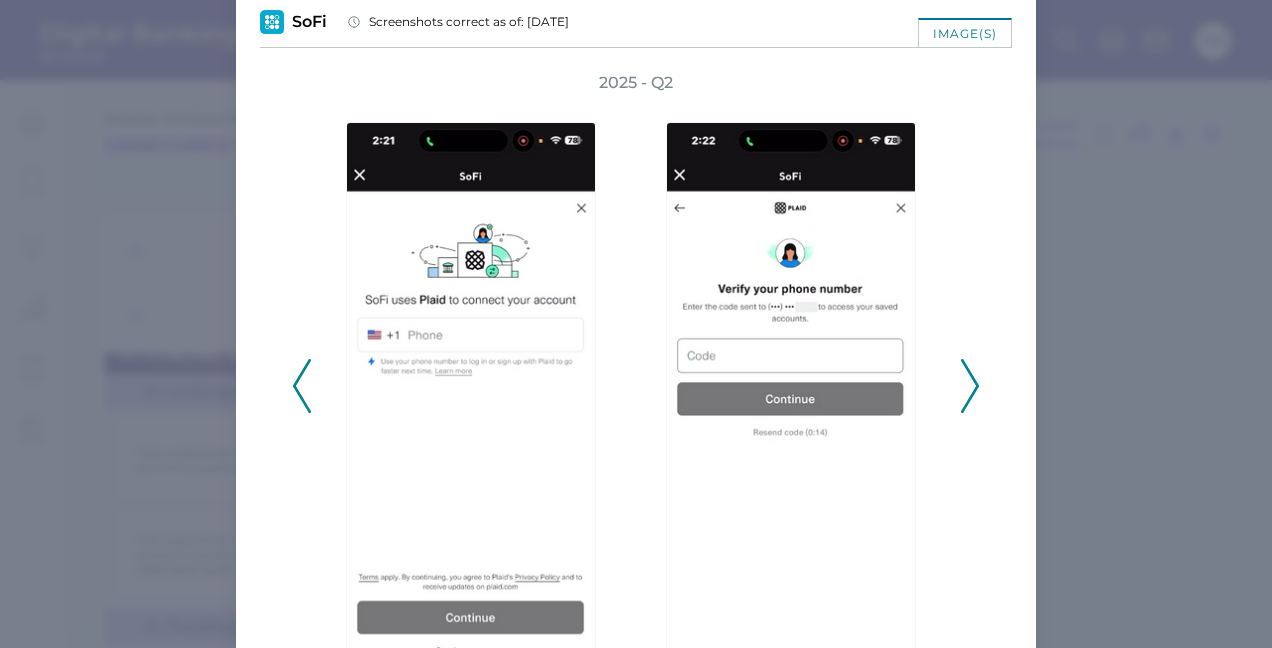 click 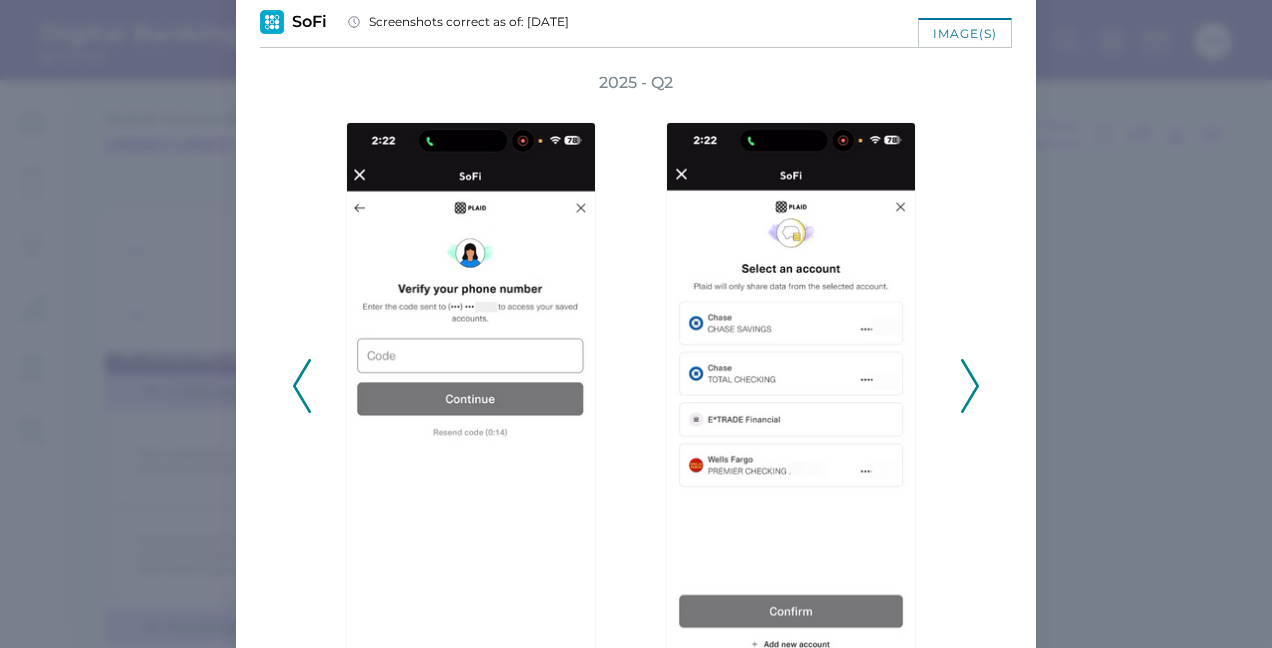 click at bounding box center [796, 386] 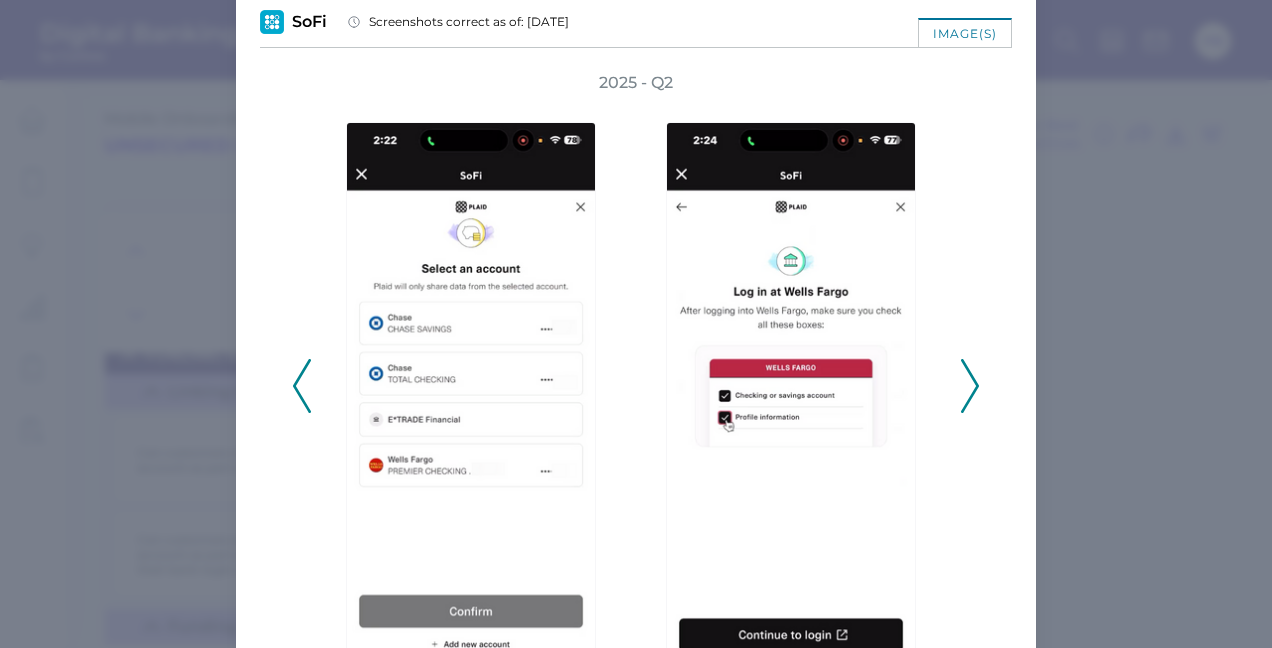 click 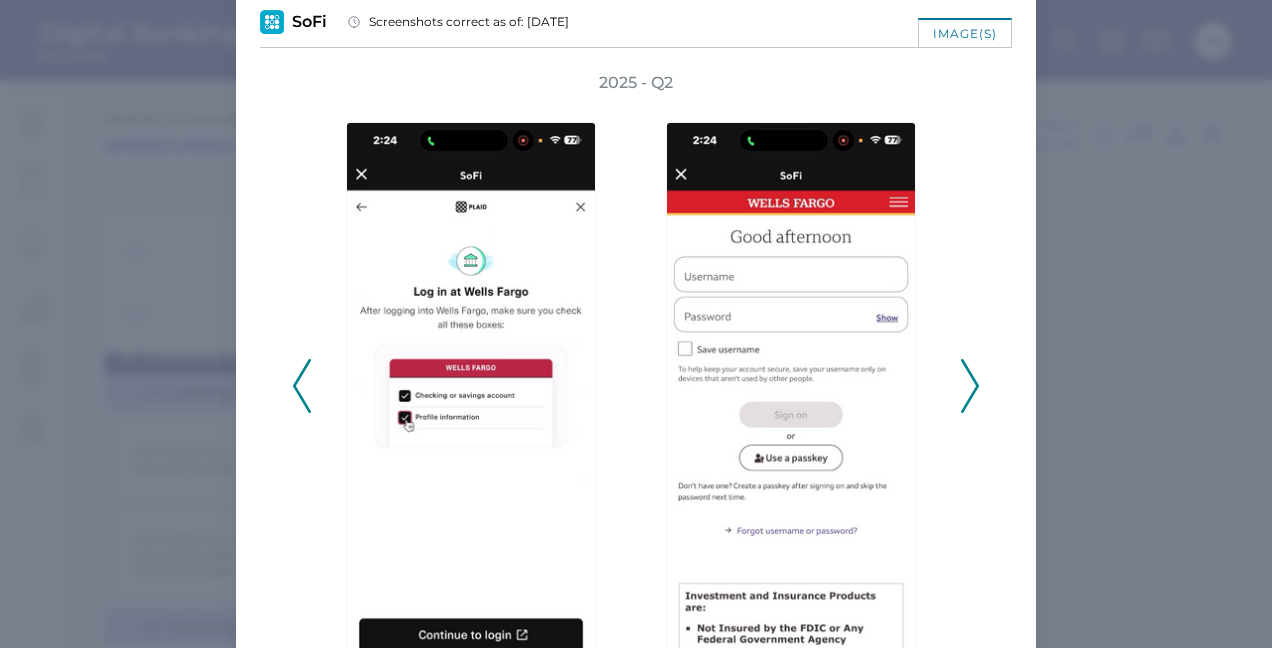 click 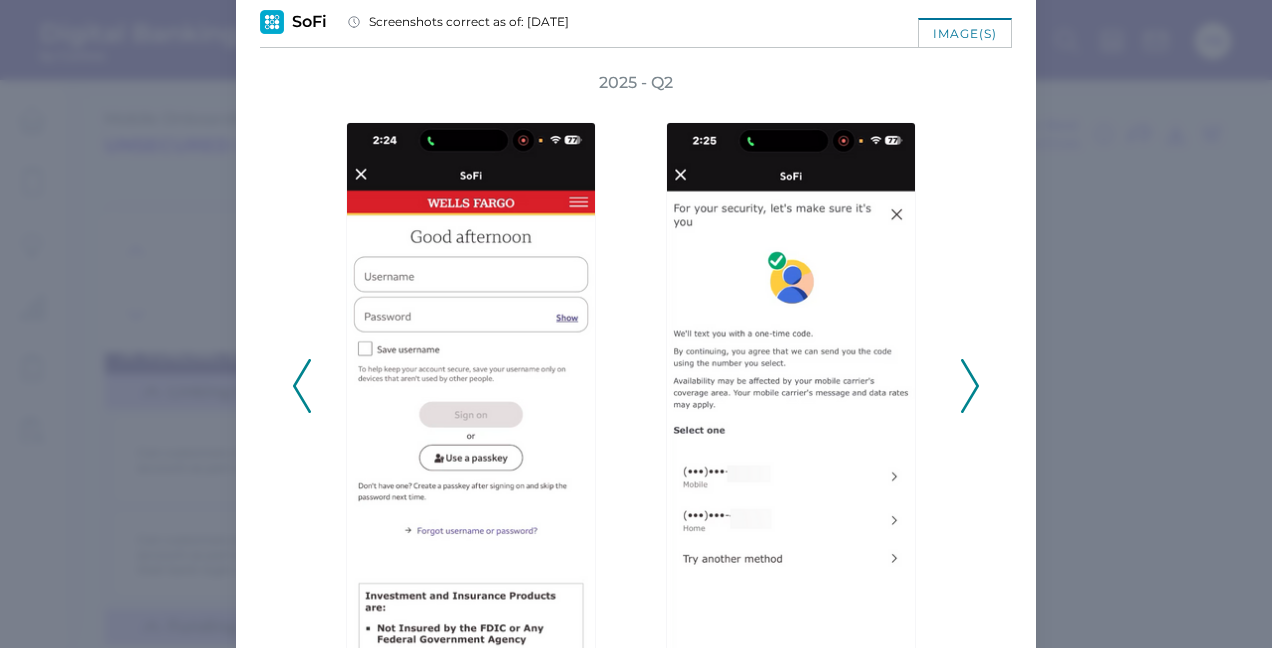 click 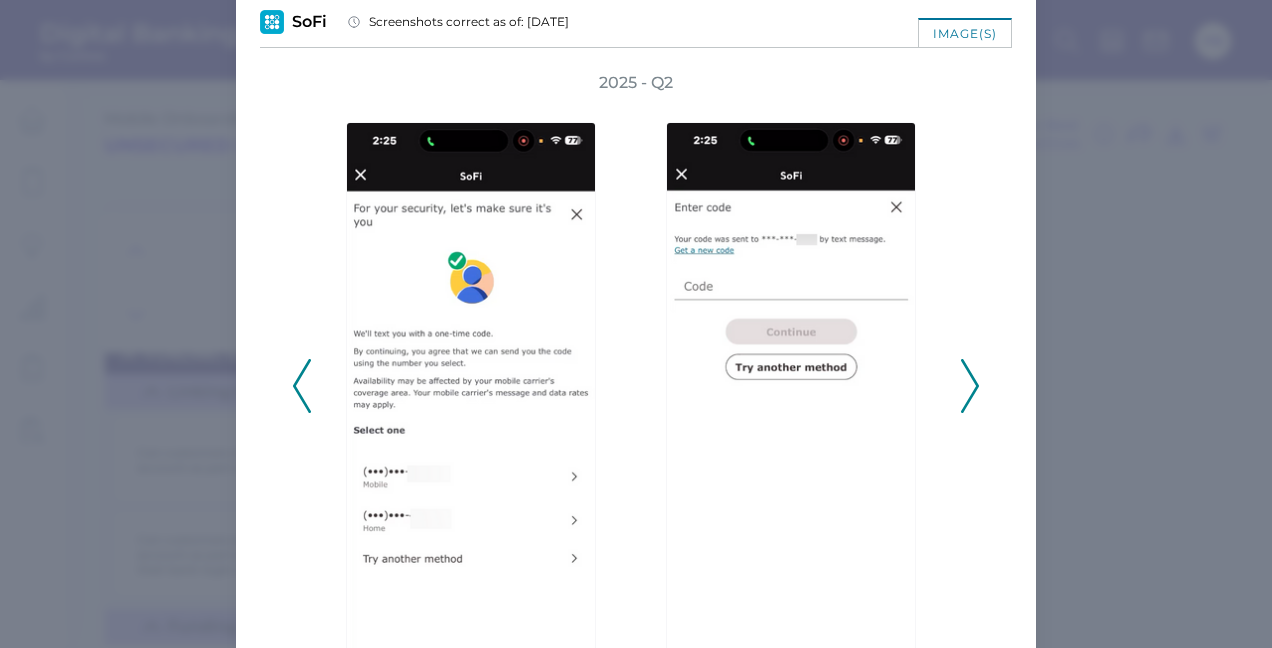click 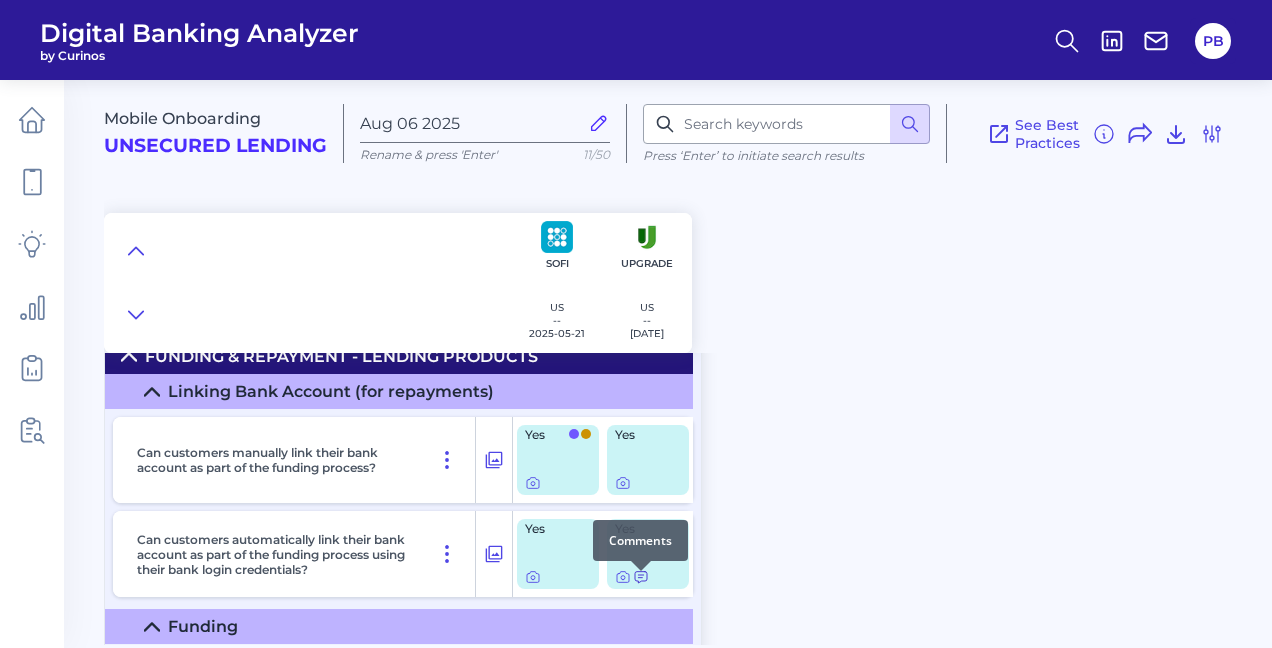 click 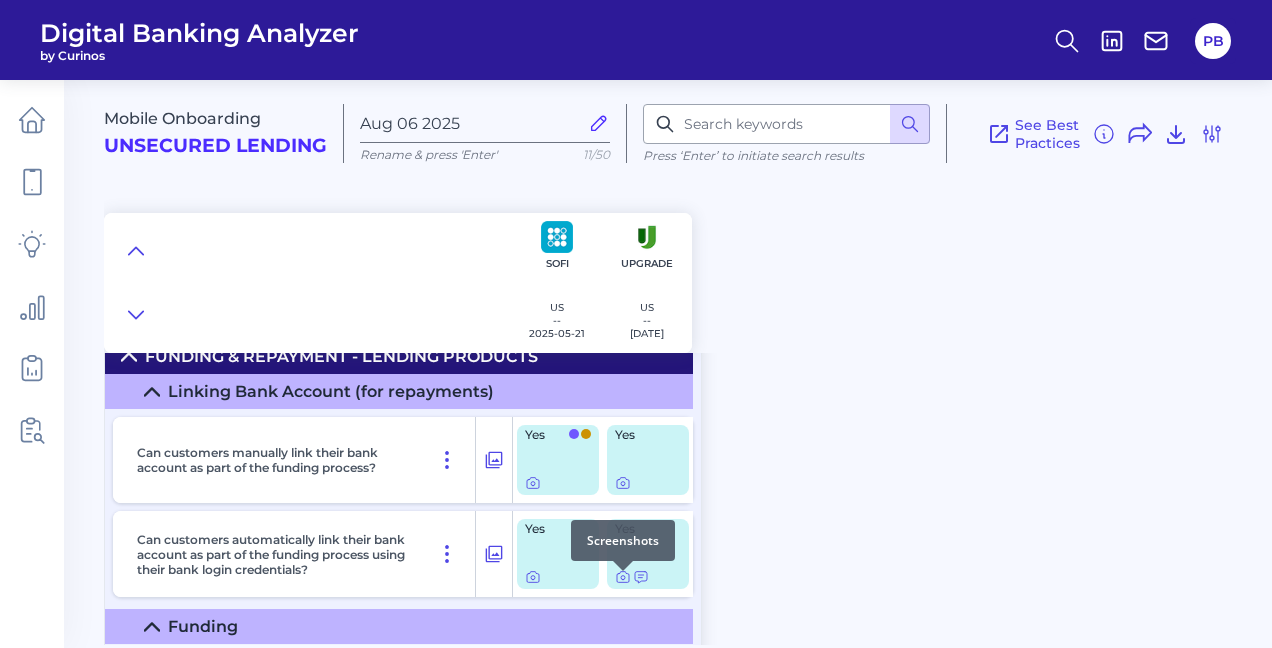 click at bounding box center [623, 571] 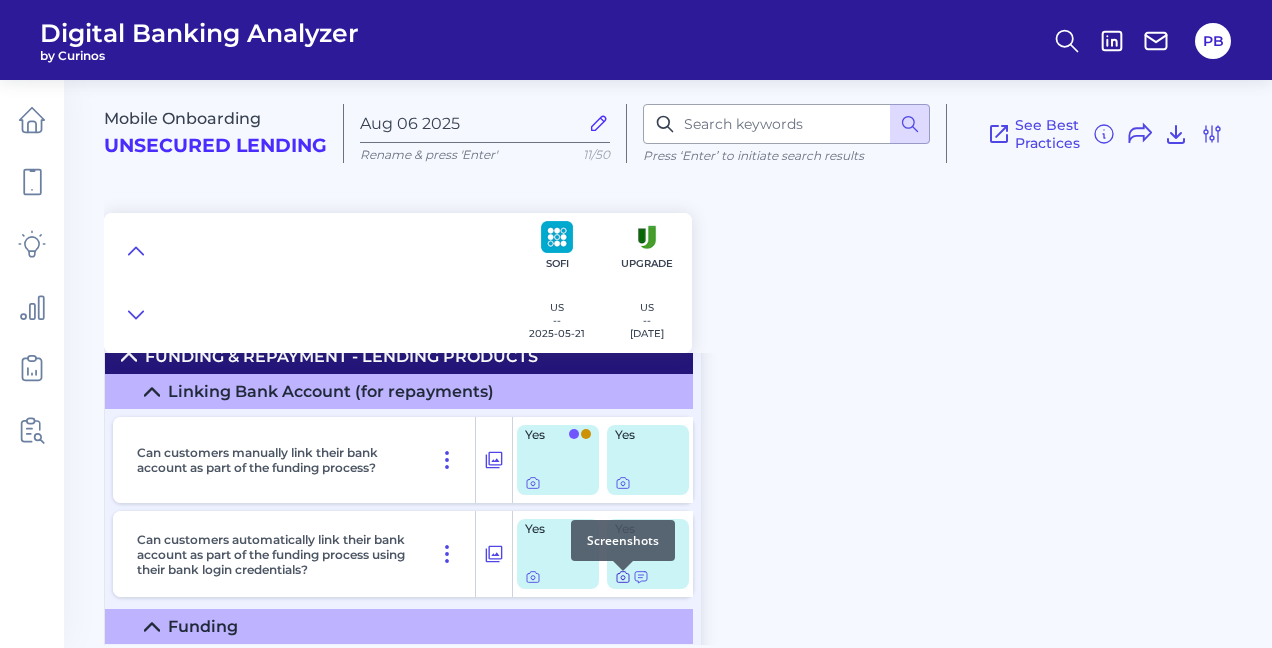 click at bounding box center (623, 571) 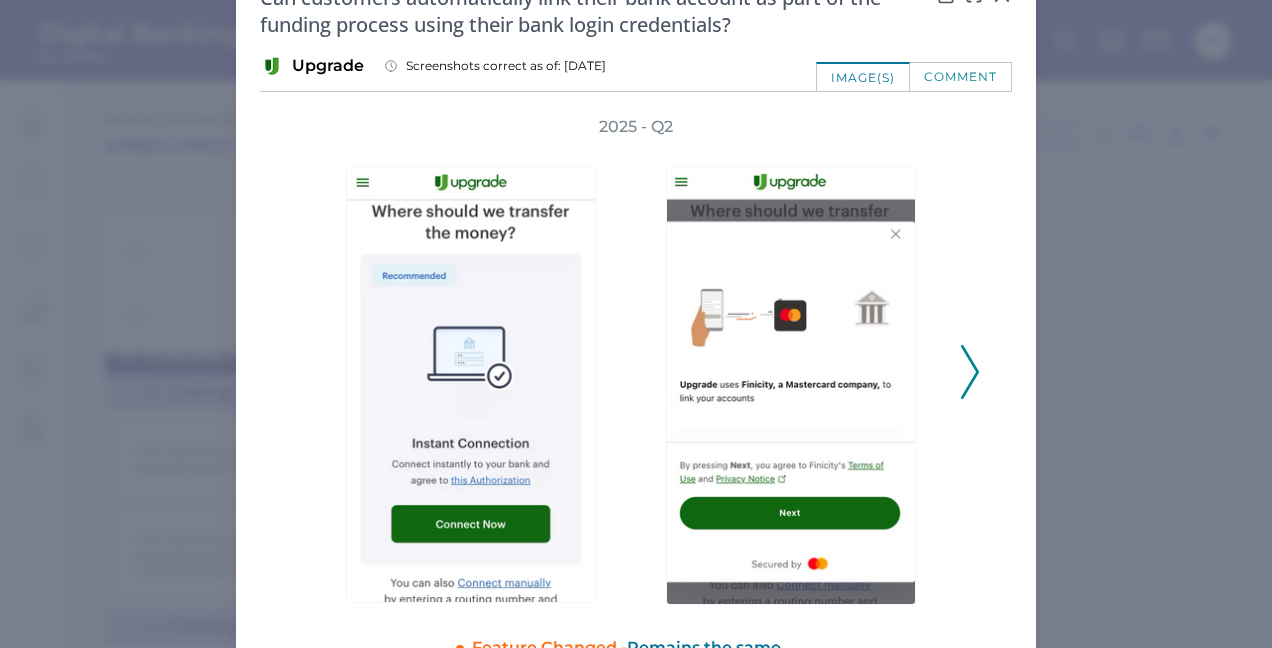 scroll, scrollTop: 100, scrollLeft: 0, axis: vertical 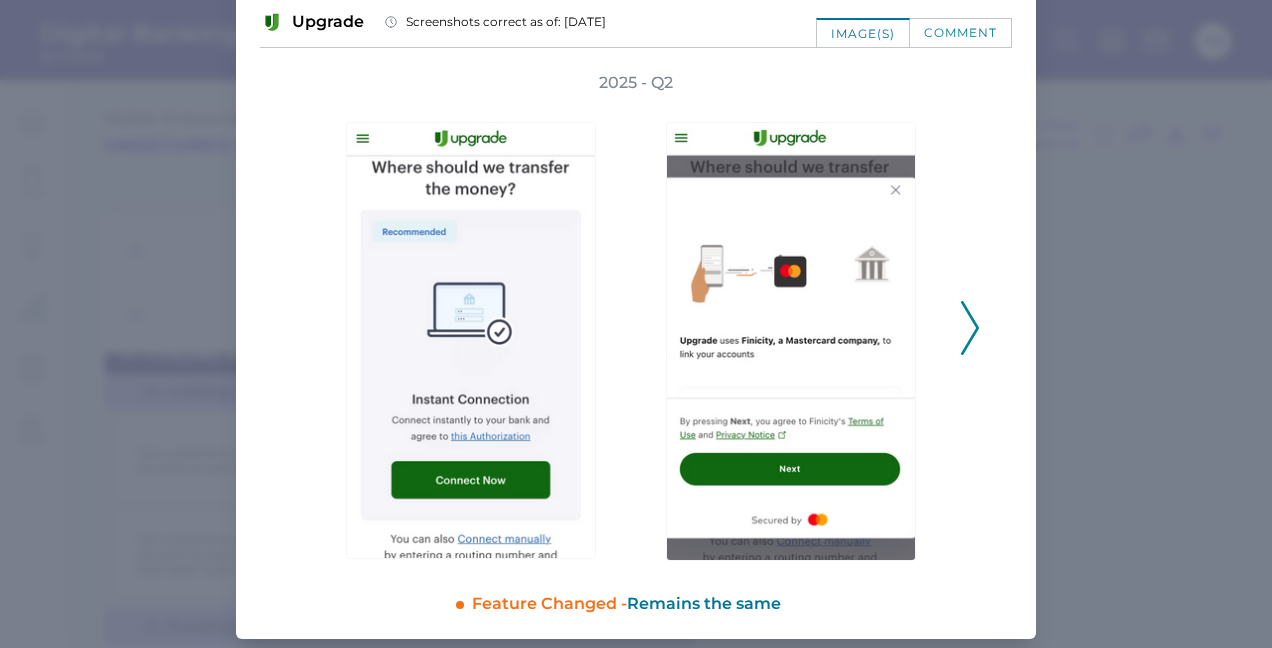 click 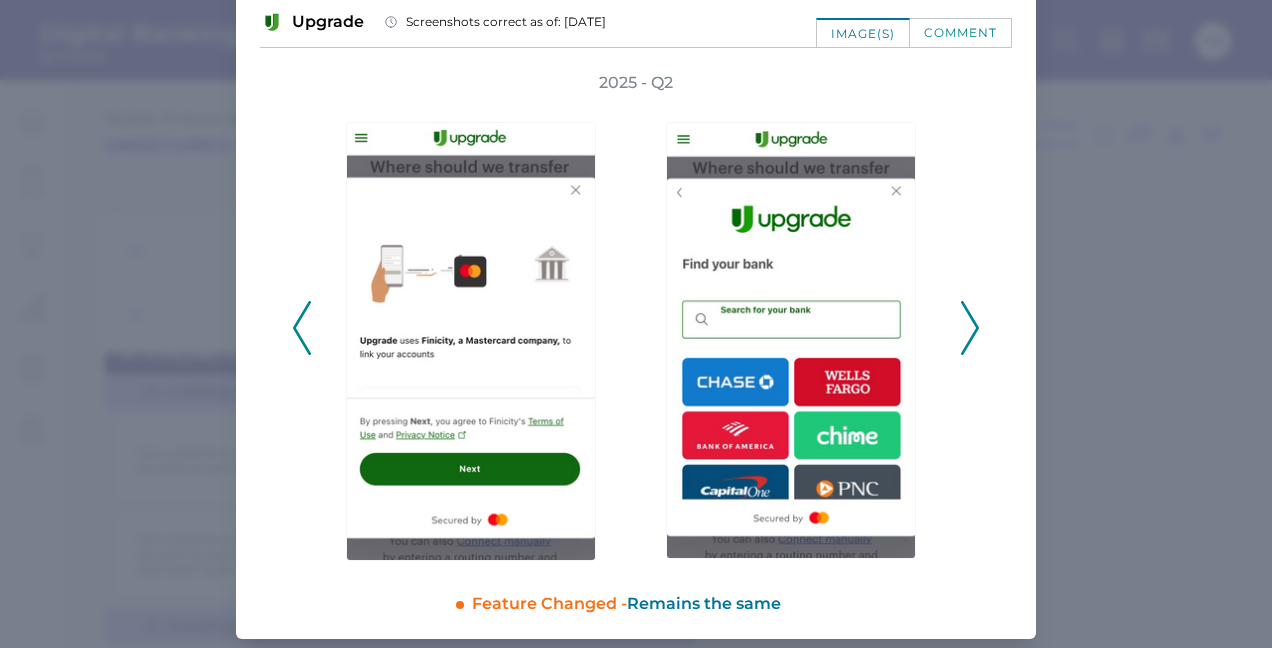 click 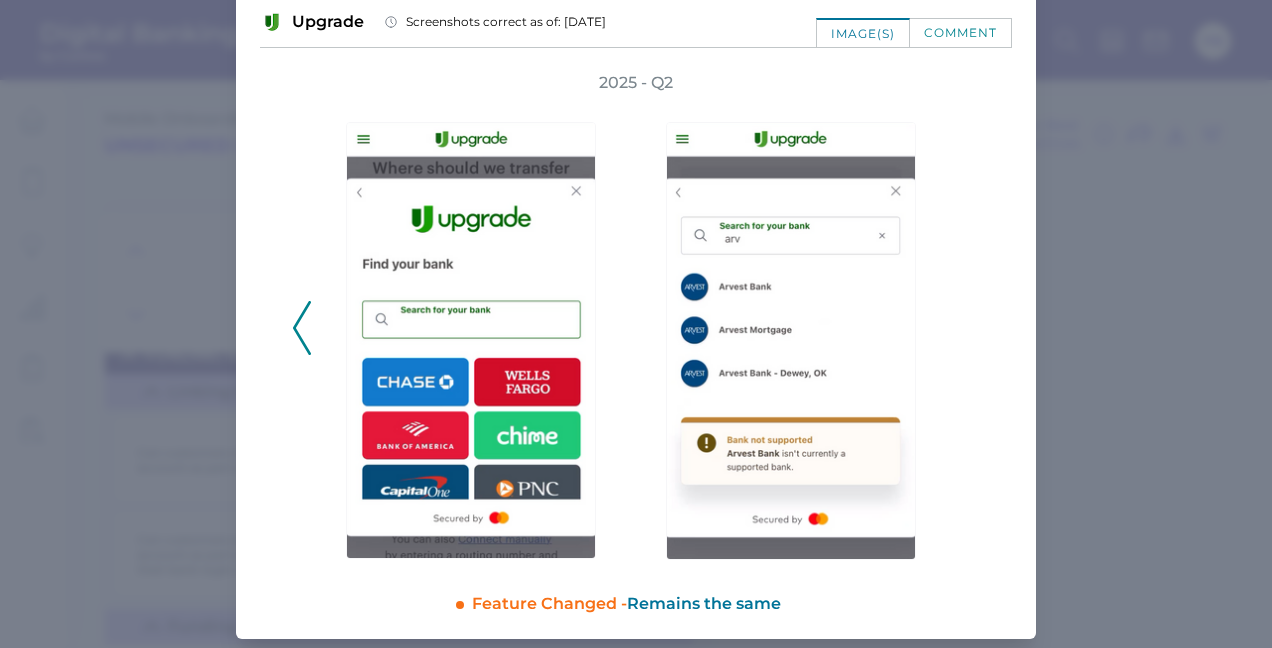 click on "2025 - Q2" at bounding box center [636, 316] 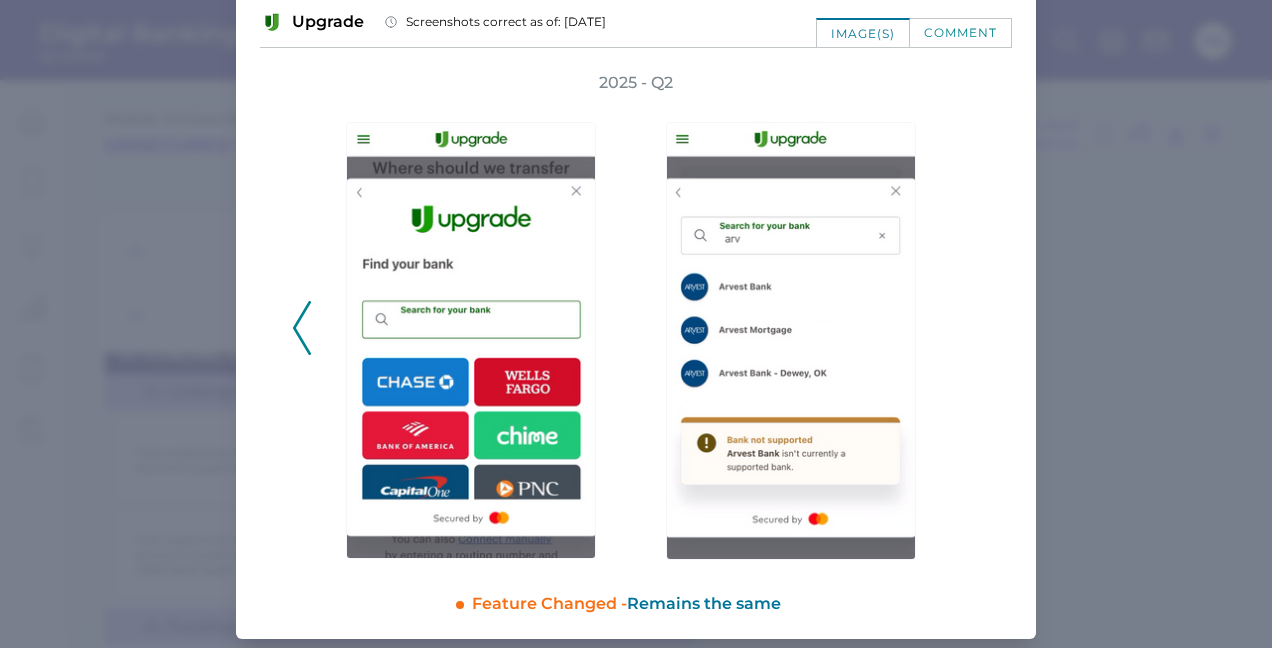 click 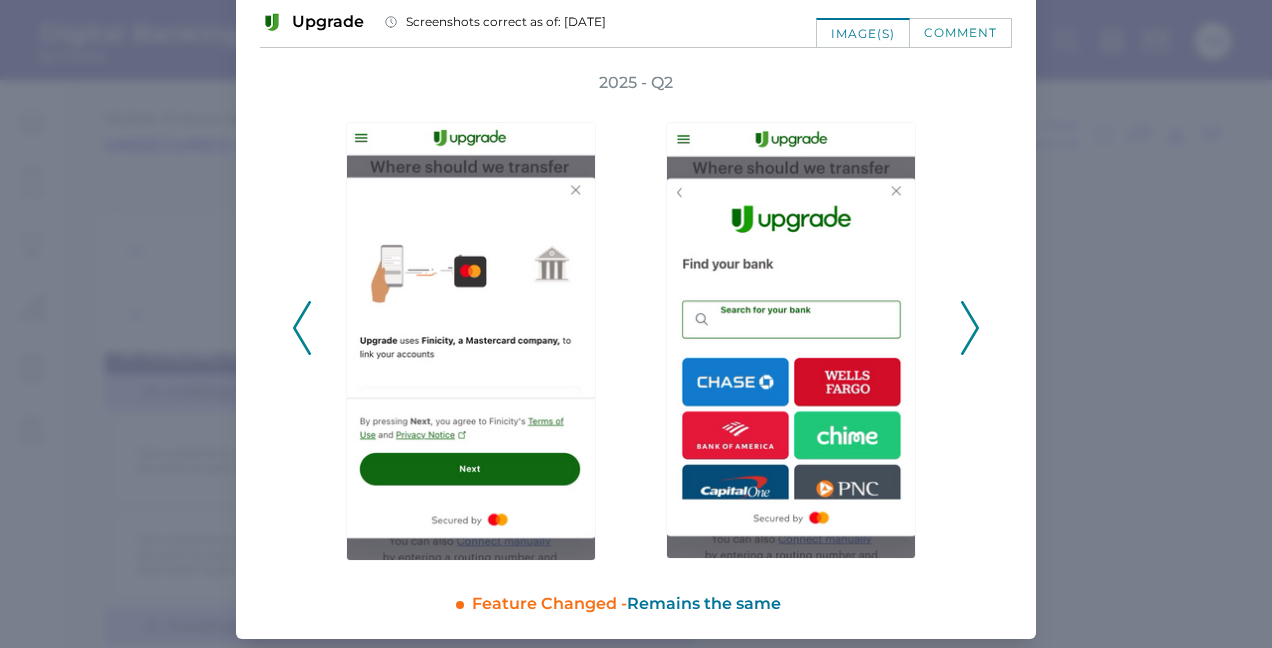 click on "2025 - Q2" at bounding box center [636, 316] 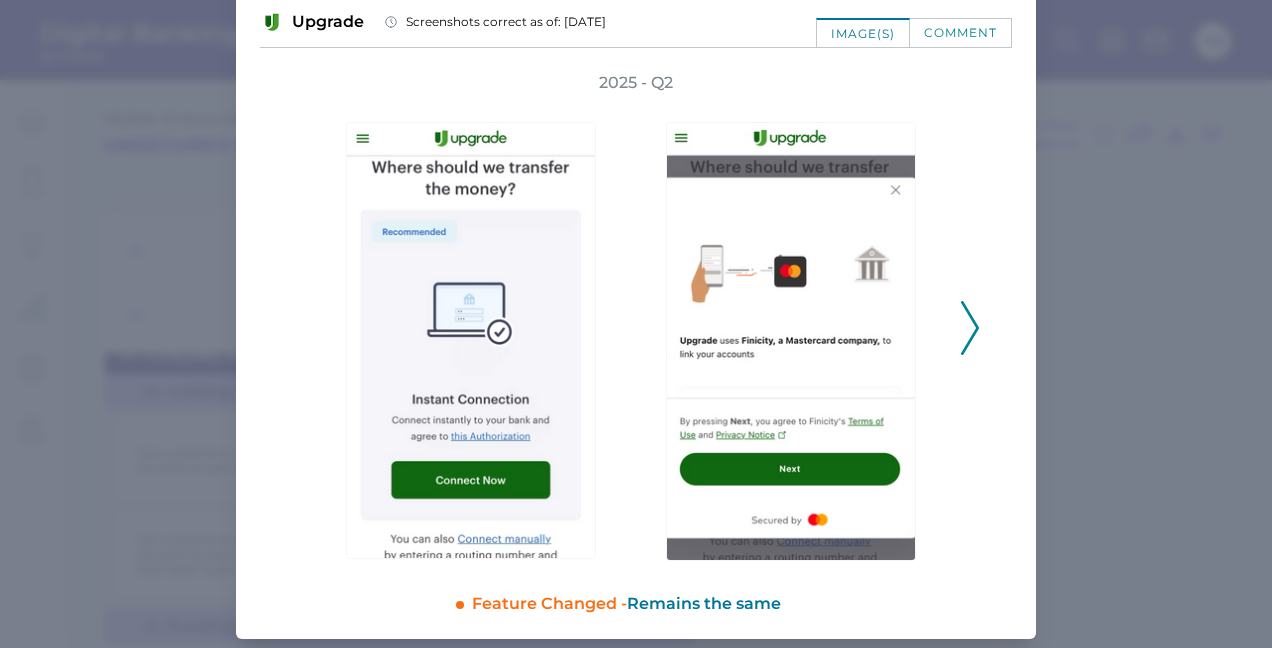 click on "2025 - Q2" at bounding box center (636, 316) 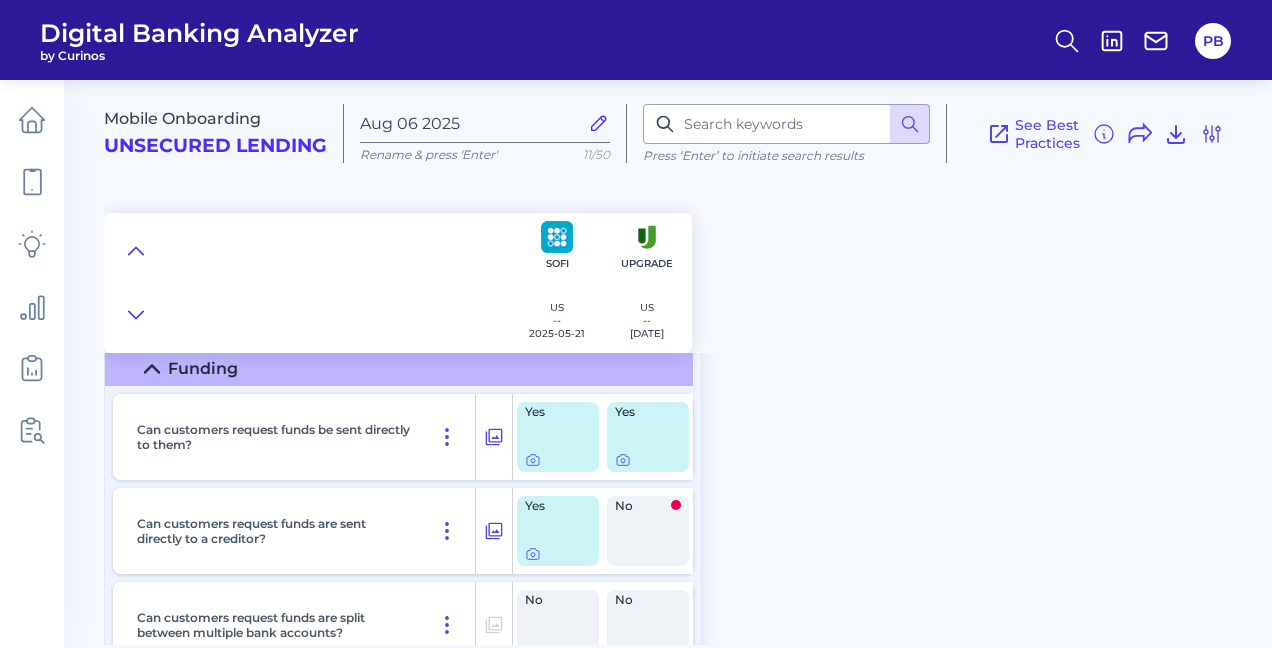 scroll, scrollTop: 17000, scrollLeft: 0, axis: vertical 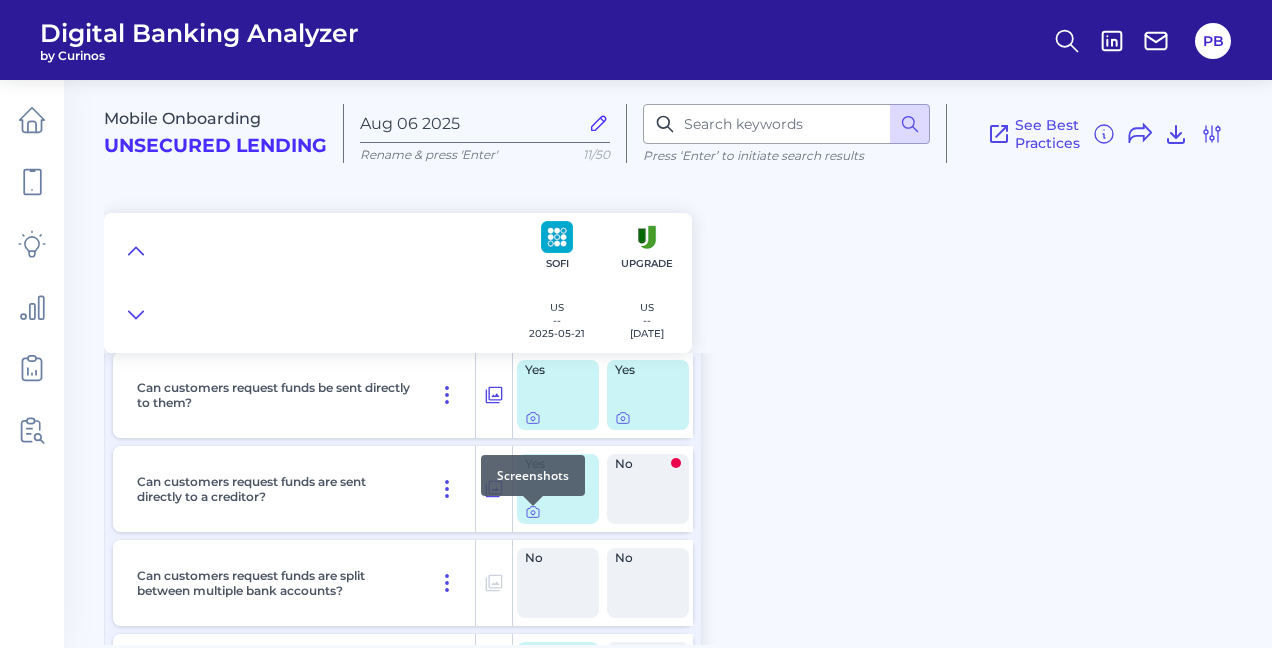 click on "Yes" at bounding box center [558, 489] 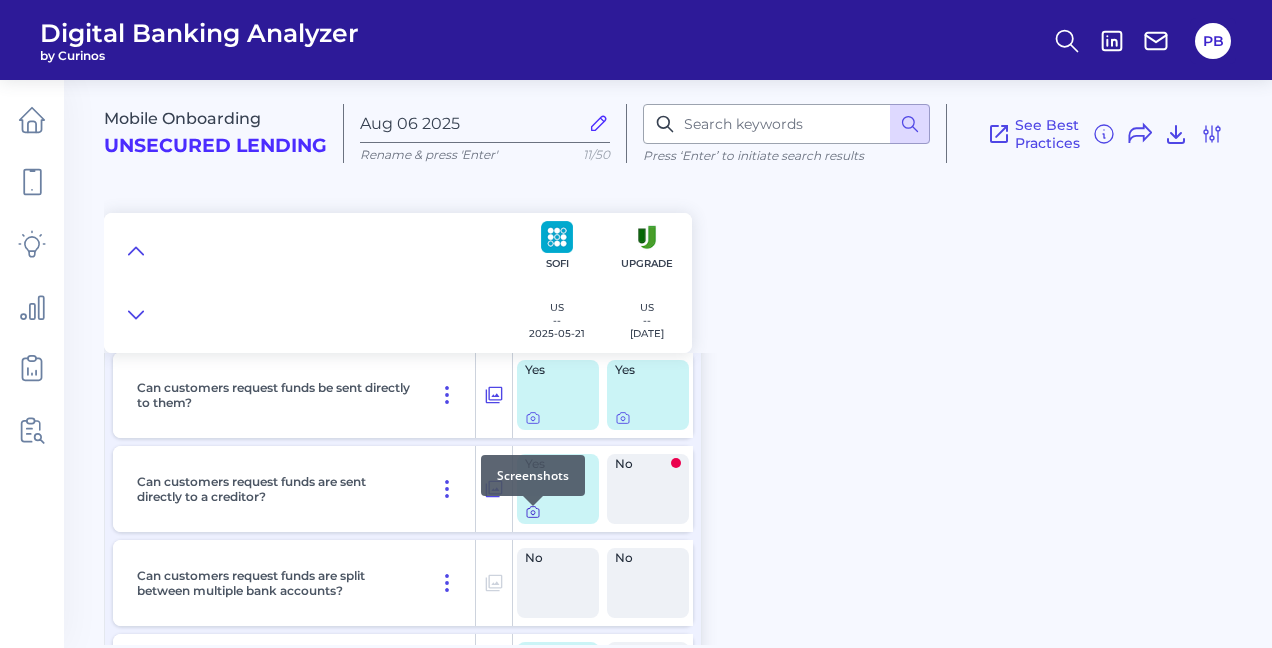 click 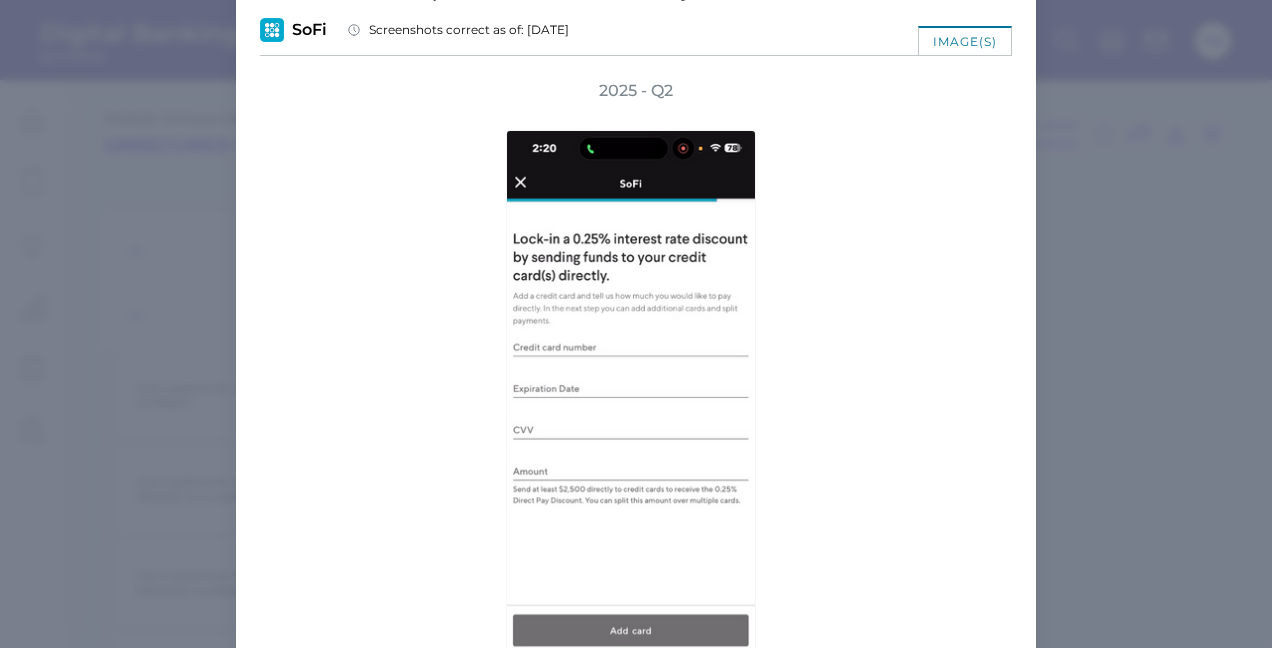 scroll, scrollTop: 192, scrollLeft: 0, axis: vertical 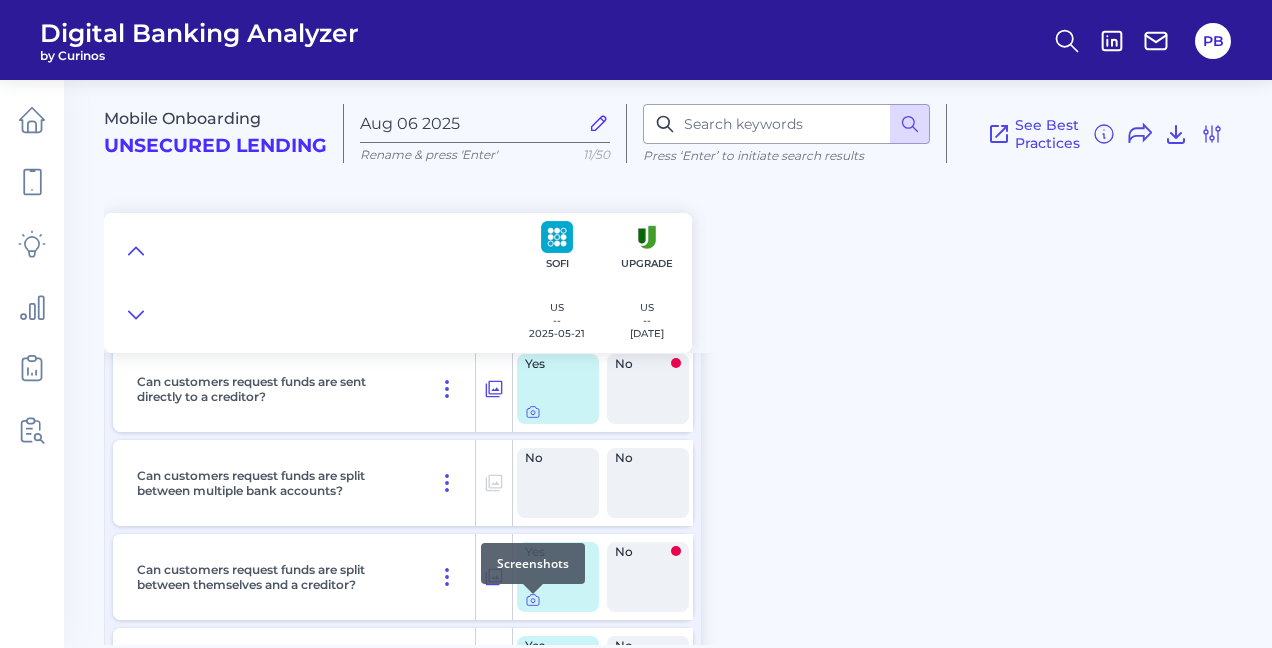 click at bounding box center [533, 594] 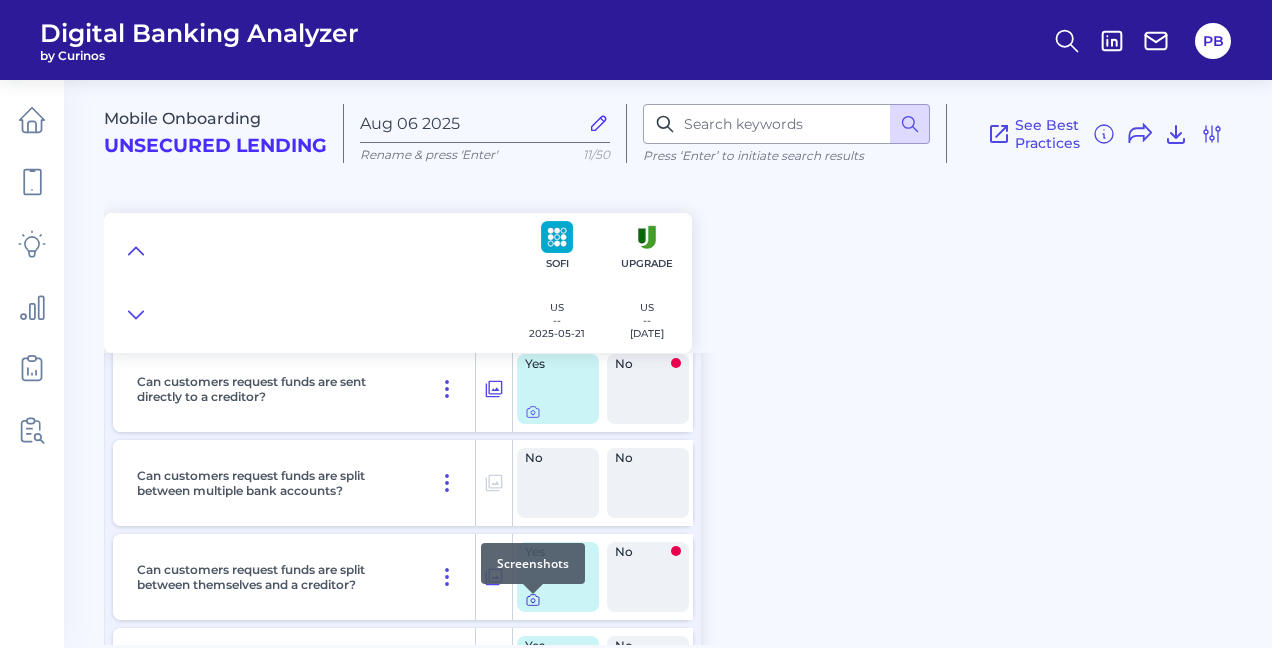 click 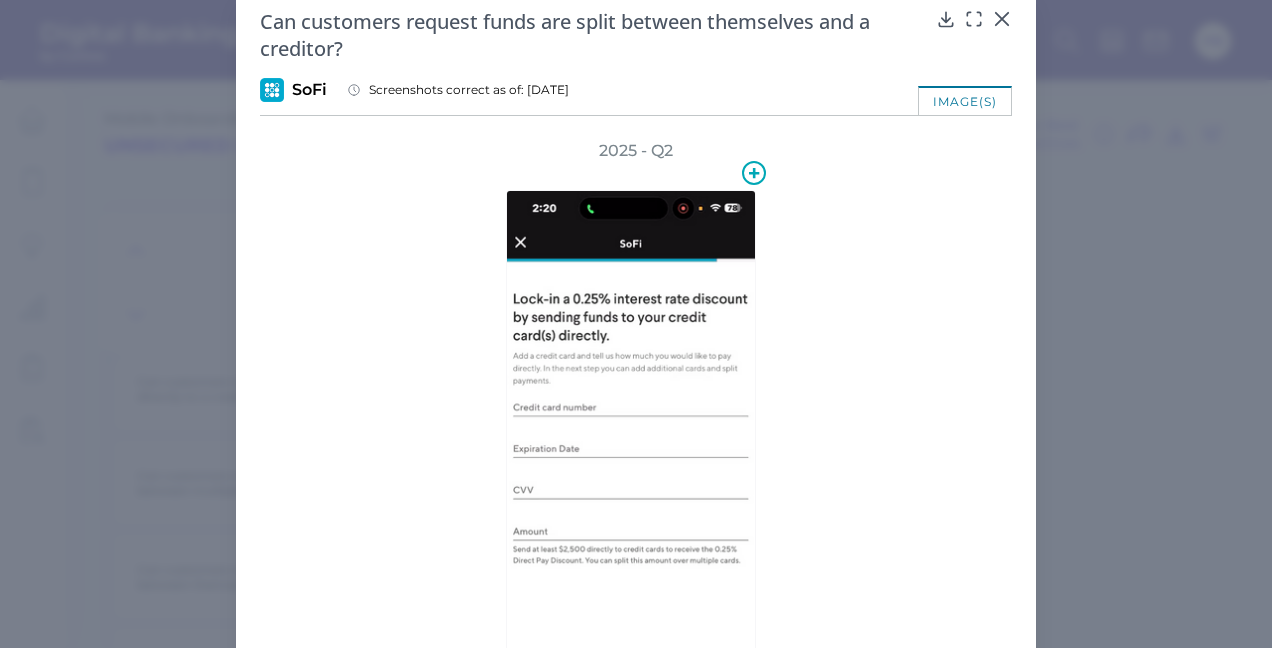 scroll, scrollTop: 20, scrollLeft: 0, axis: vertical 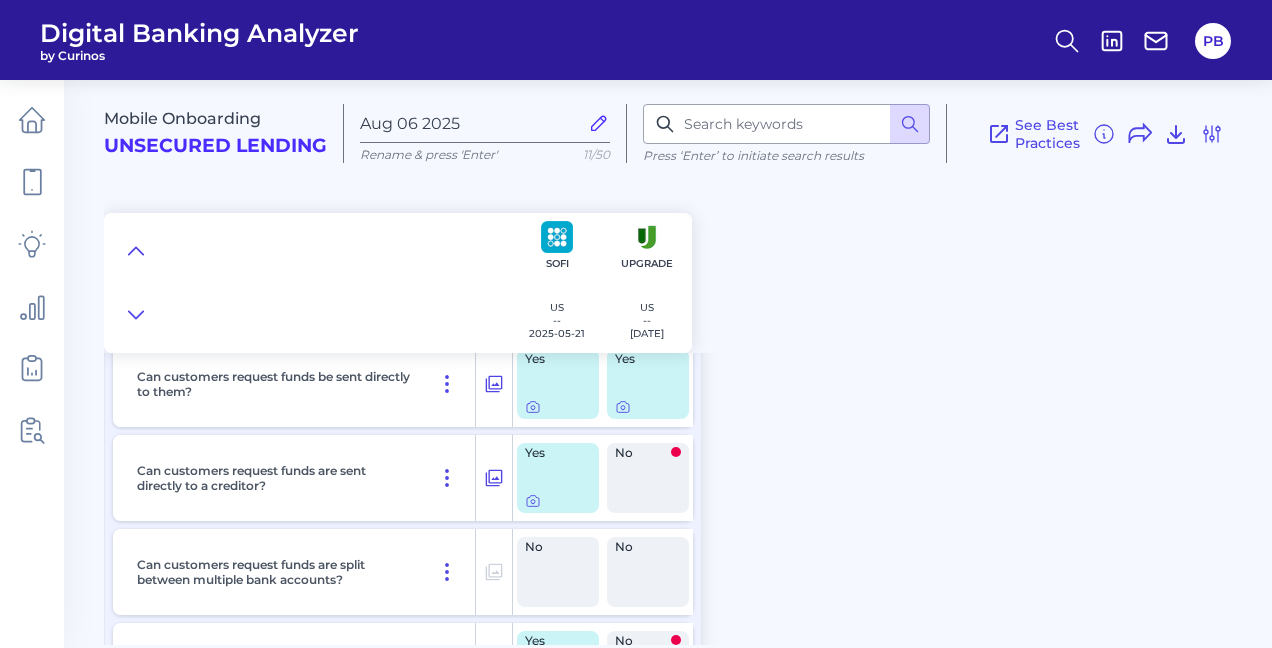 drag, startPoint x: 621, startPoint y: 456, endPoint x: 654, endPoint y: 456, distance: 33 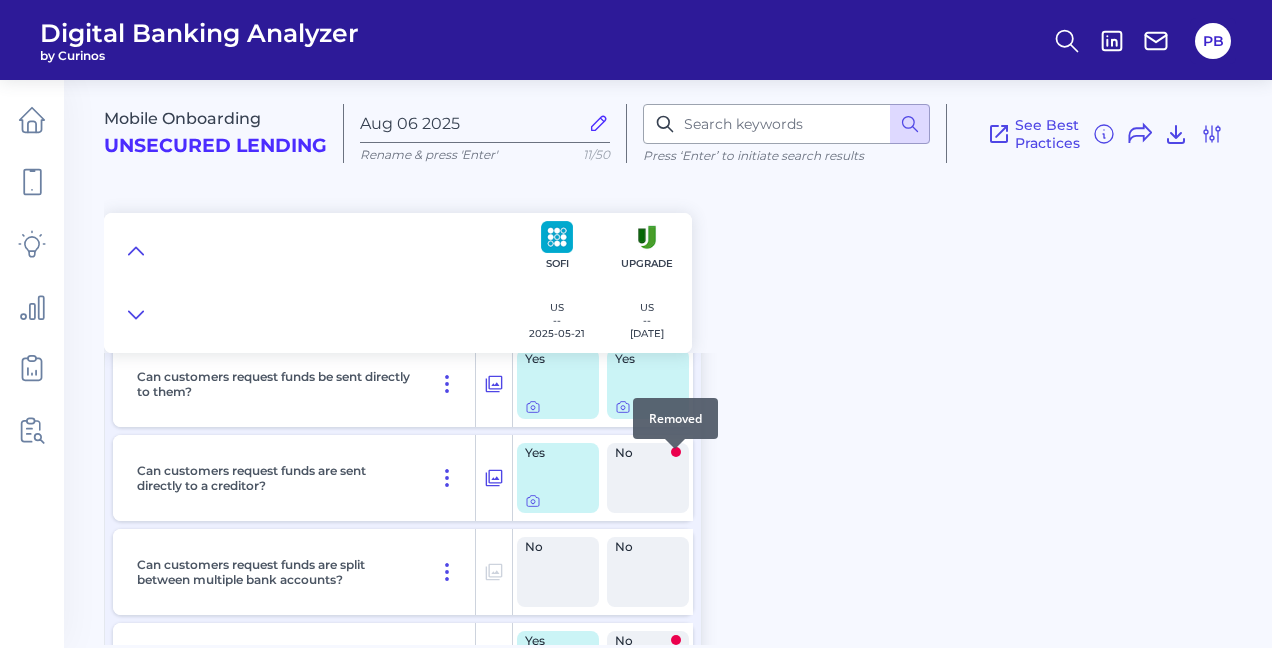click at bounding box center [675, 449] 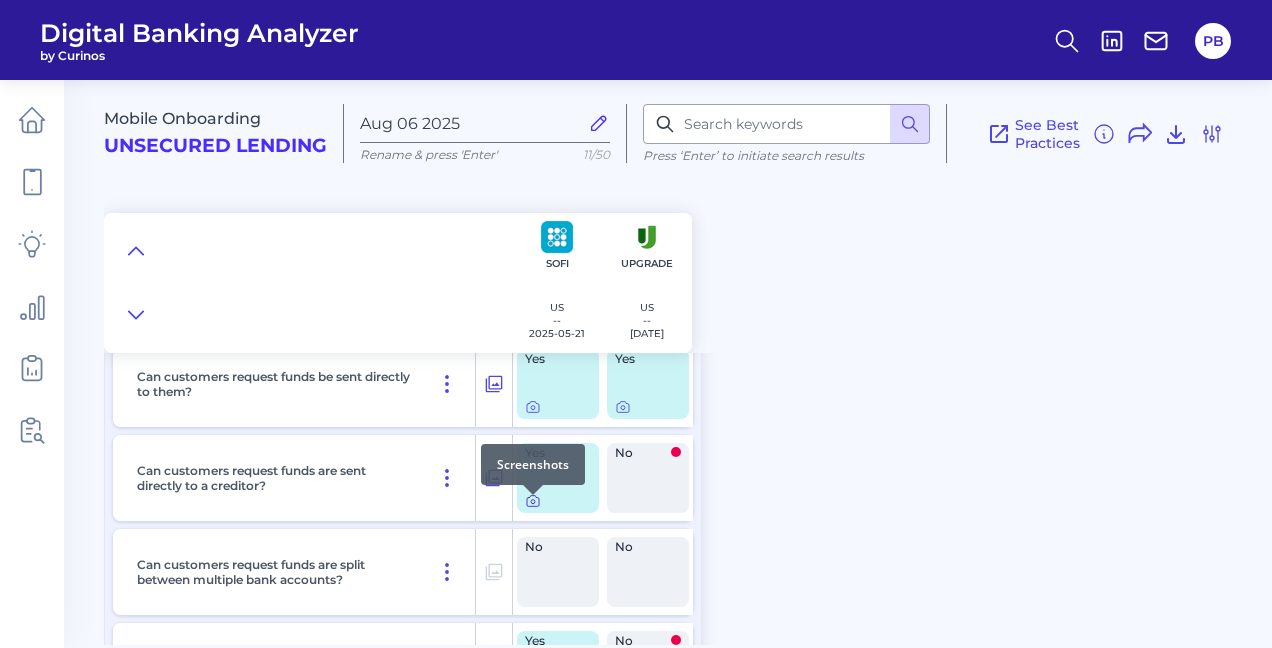 click 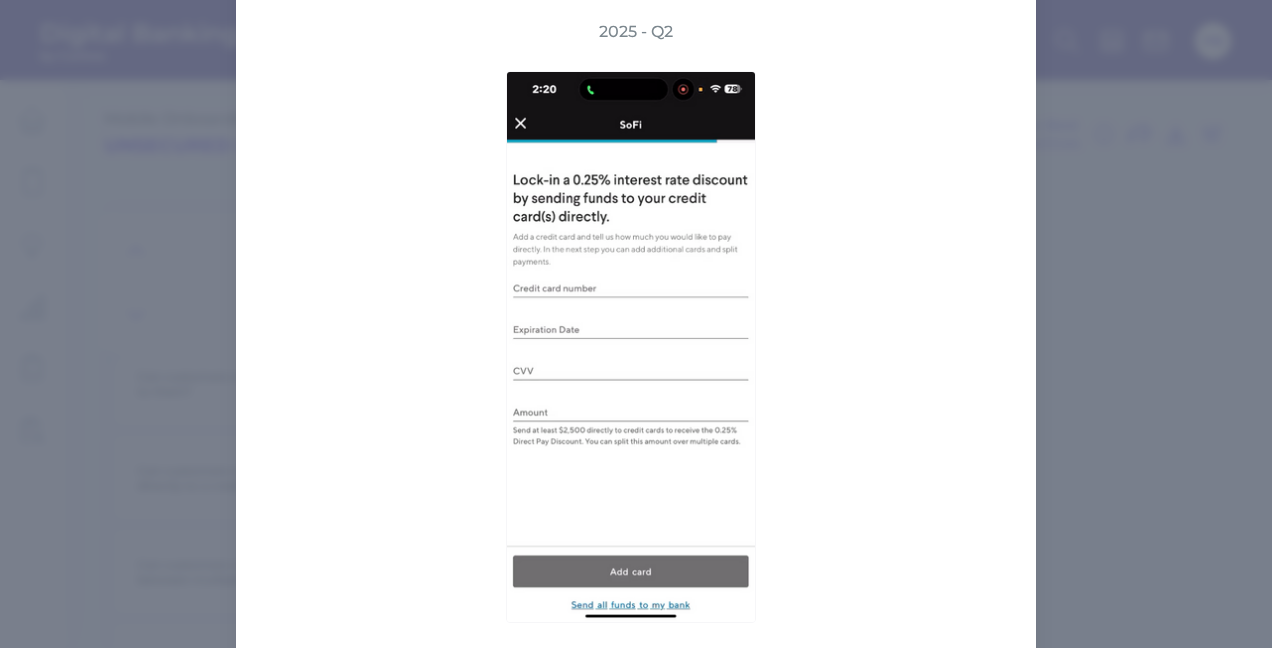 scroll, scrollTop: 192, scrollLeft: 0, axis: vertical 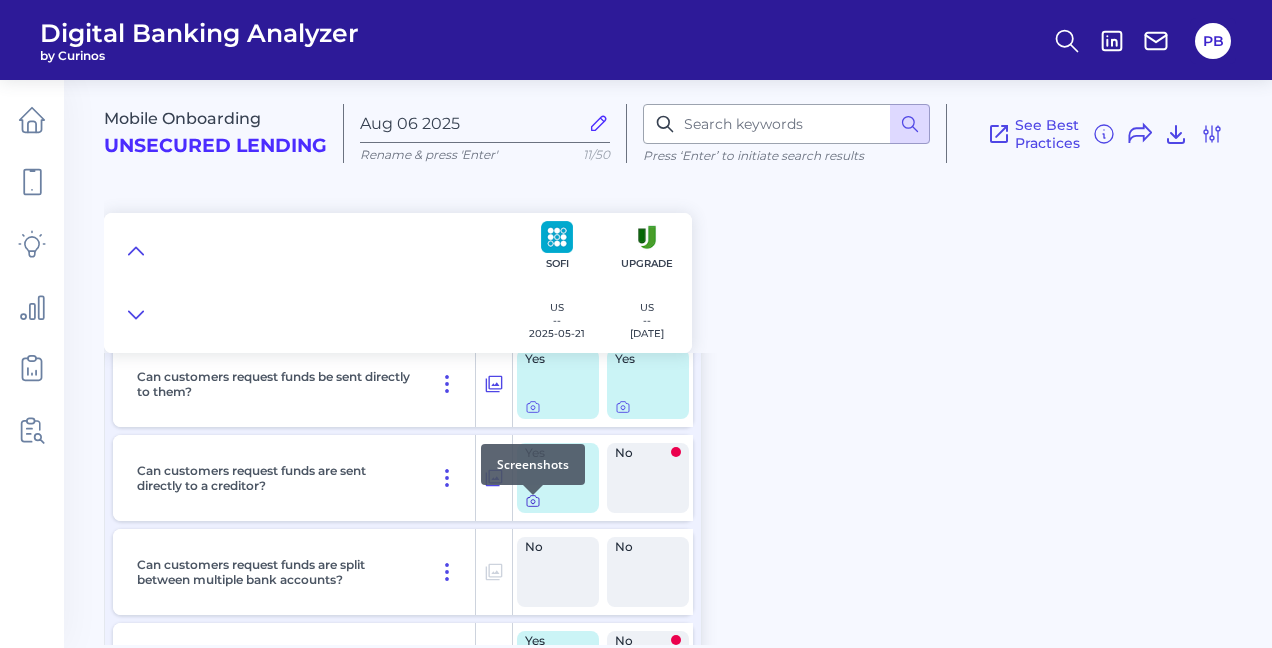 click 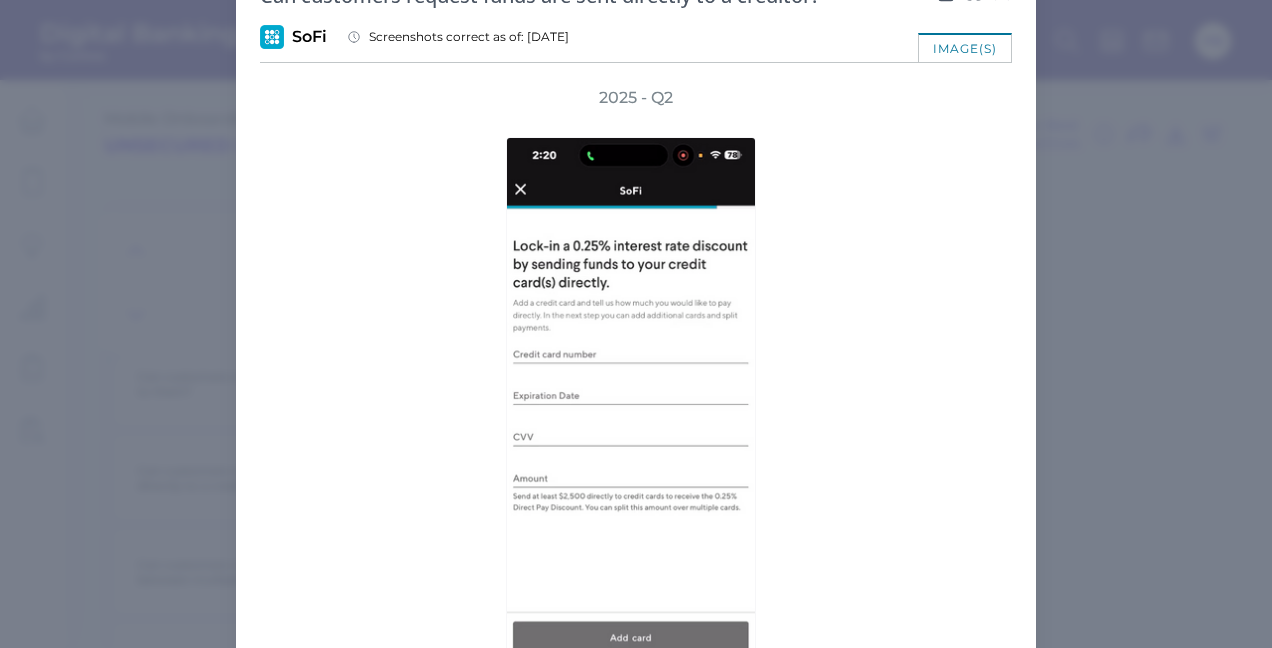 scroll, scrollTop: 100, scrollLeft: 0, axis: vertical 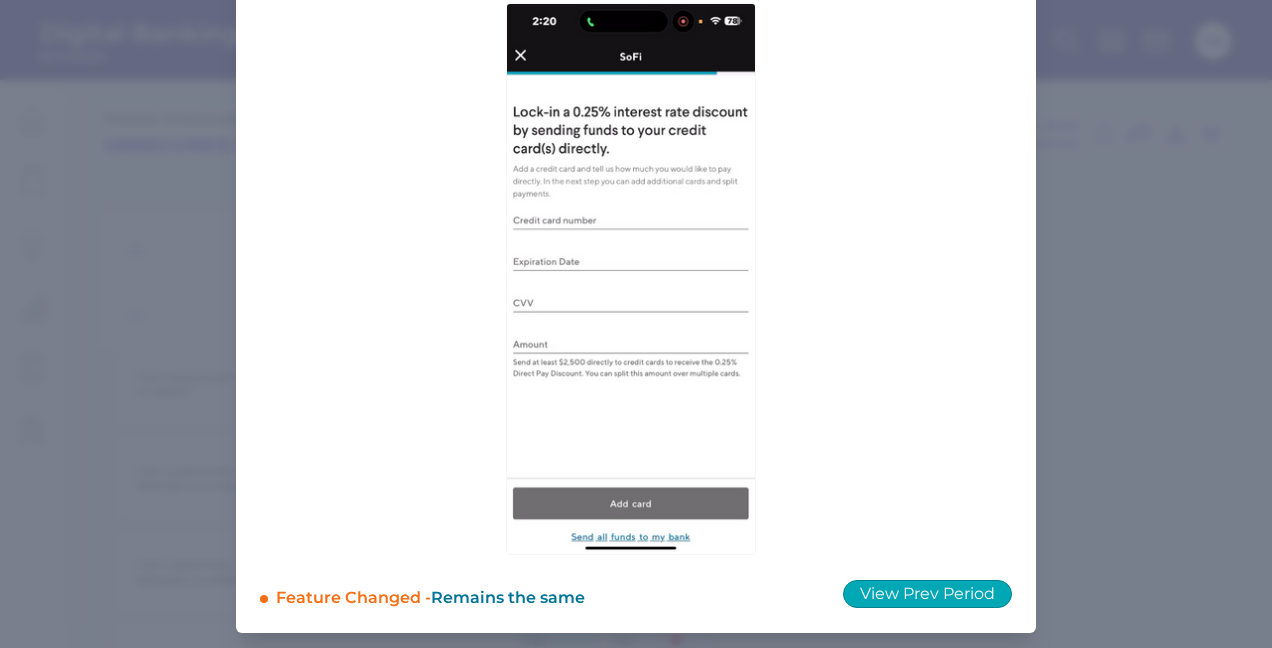 click on "View Prev Period" at bounding box center [927, 594] 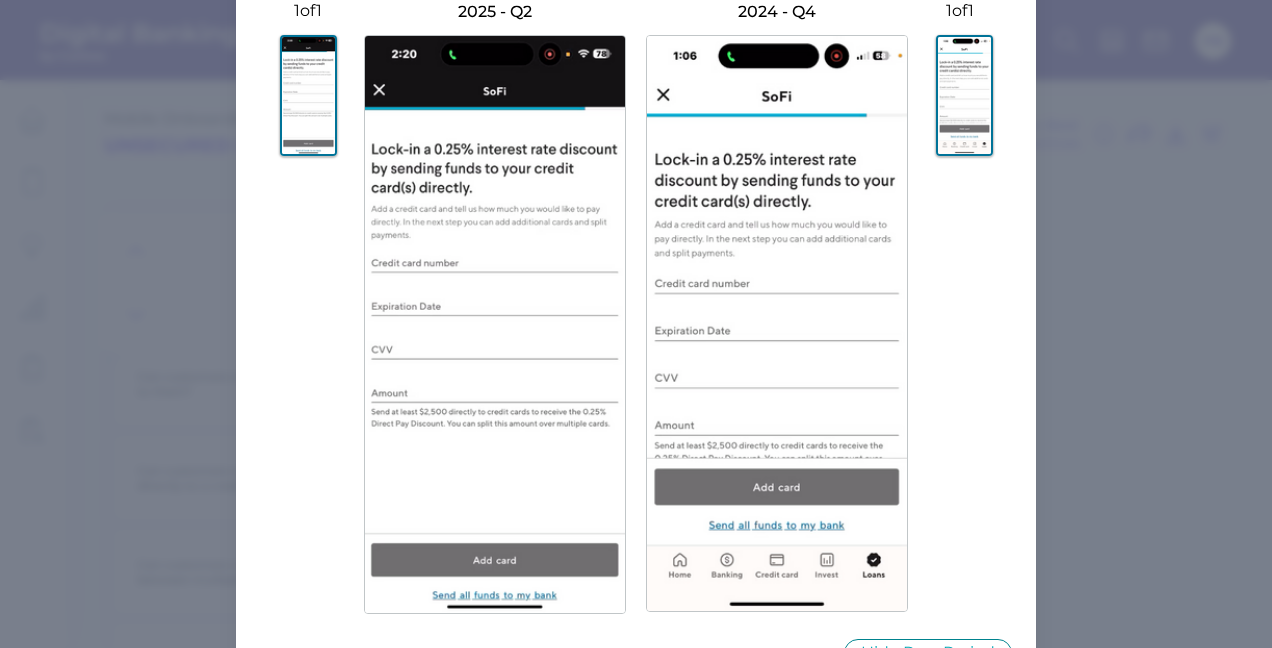 scroll, scrollTop: 100, scrollLeft: 0, axis: vertical 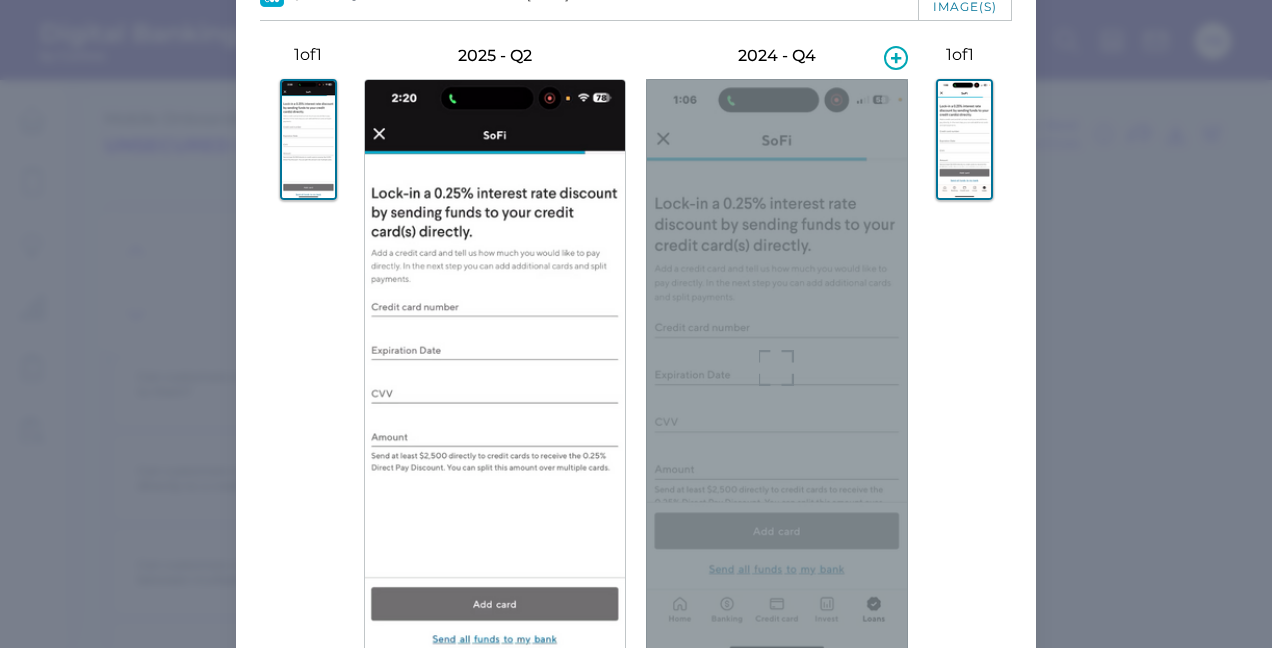 drag, startPoint x: 792, startPoint y: 366, endPoint x: 1001, endPoint y: 418, distance: 215.37177 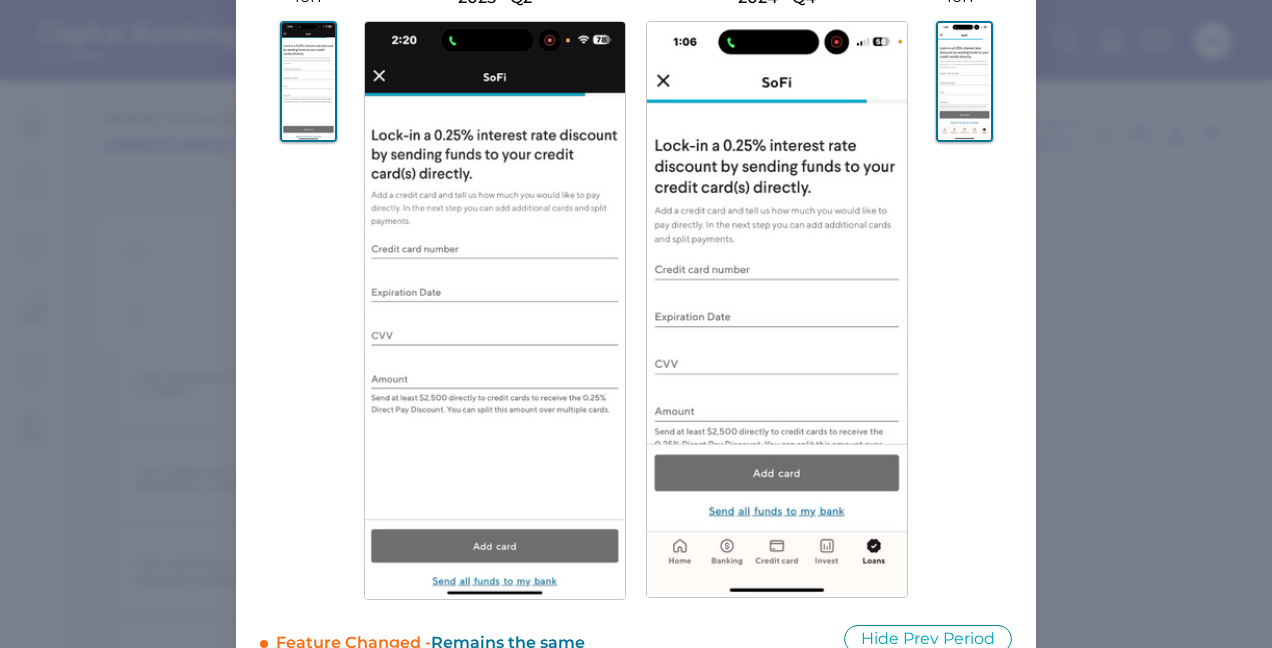 scroll, scrollTop: 200, scrollLeft: 0, axis: vertical 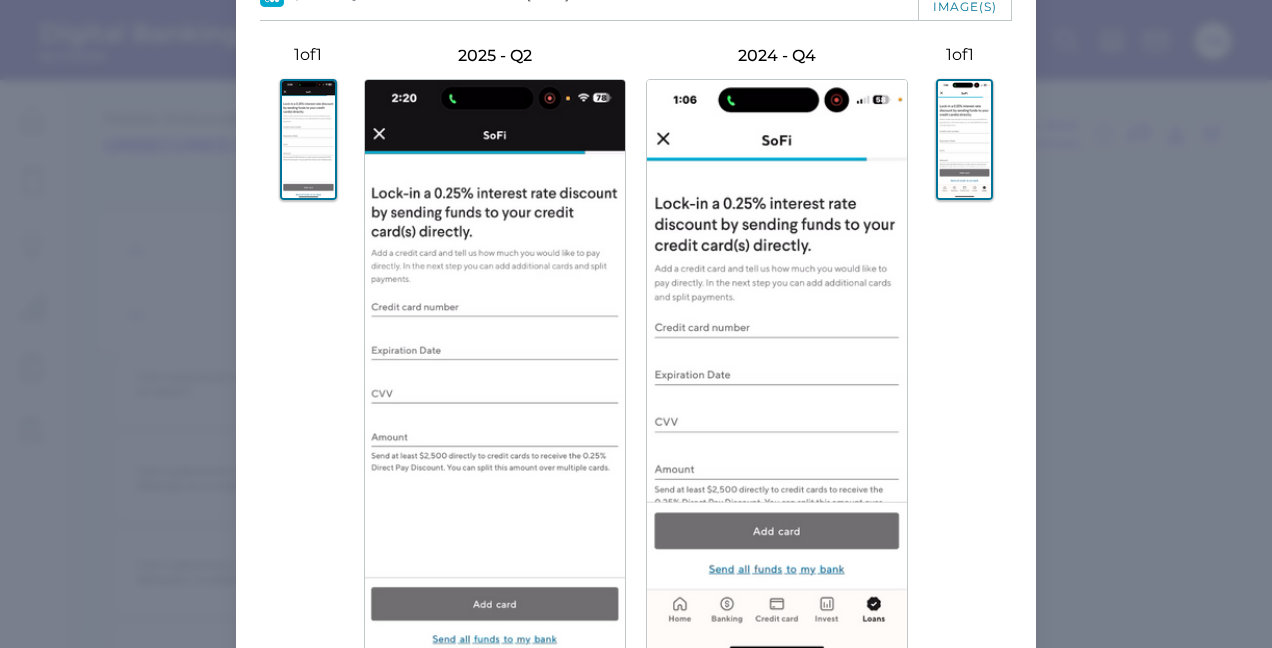 drag, startPoint x: 1107, startPoint y: 315, endPoint x: 1050, endPoint y: 447, distance: 143.78108 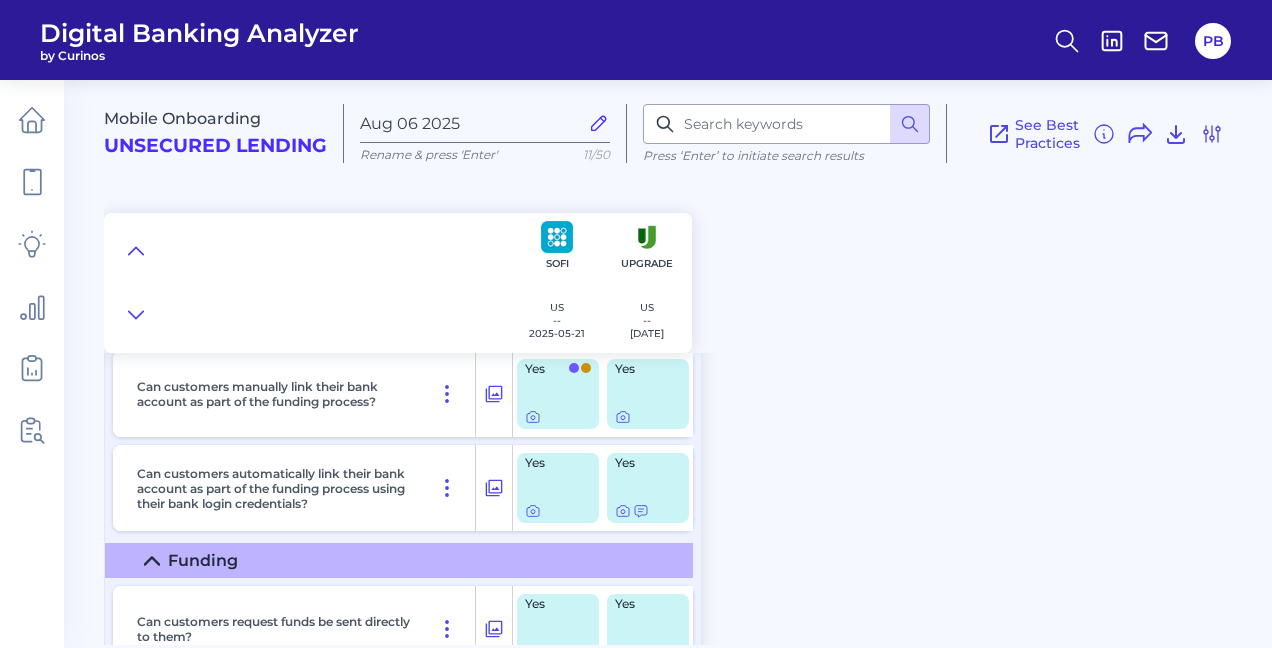 scroll, scrollTop: 16711, scrollLeft: 0, axis: vertical 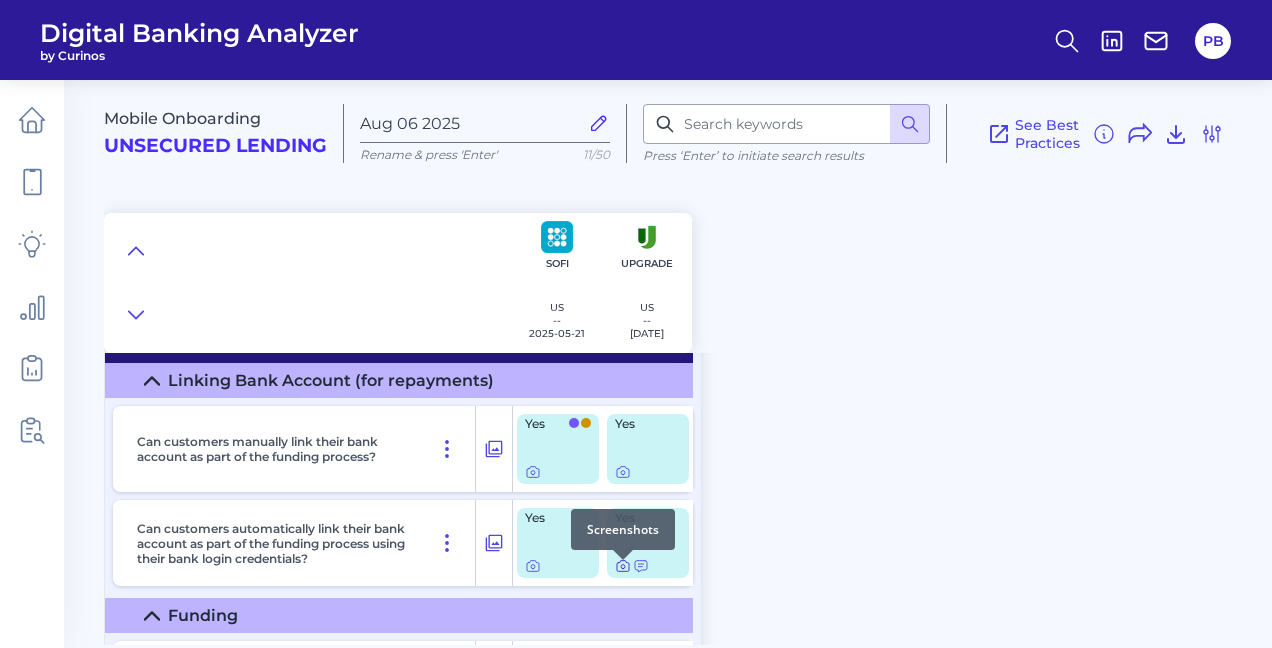 click 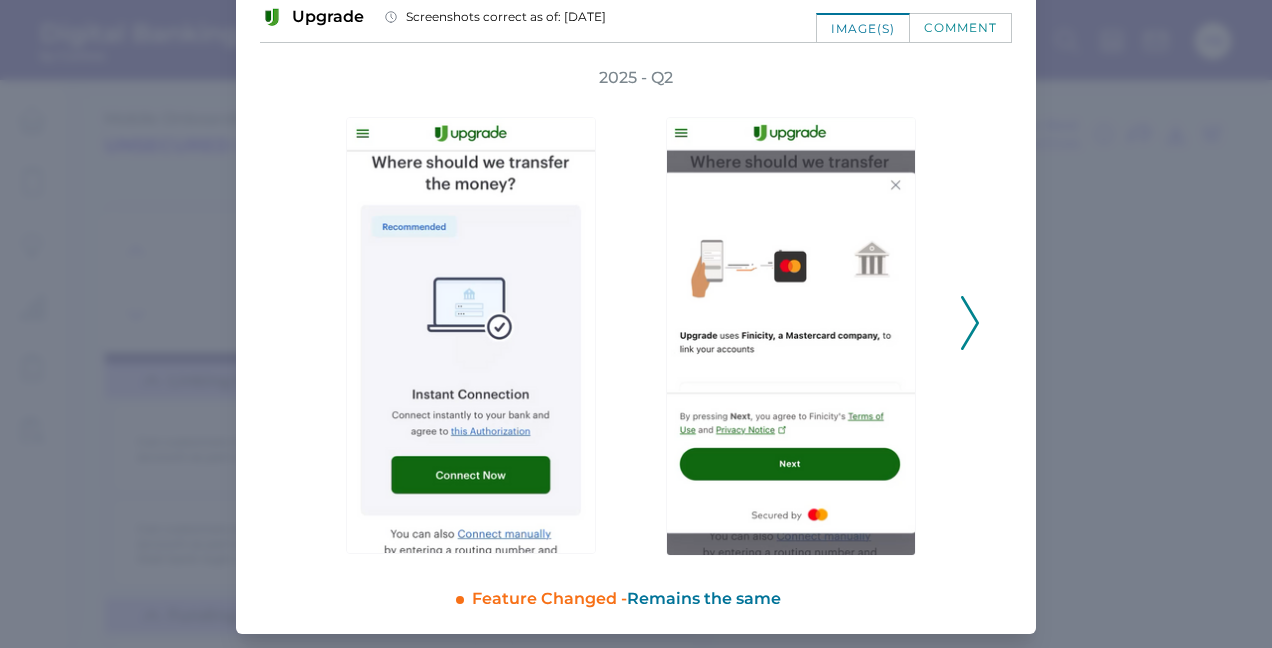 scroll, scrollTop: 107, scrollLeft: 0, axis: vertical 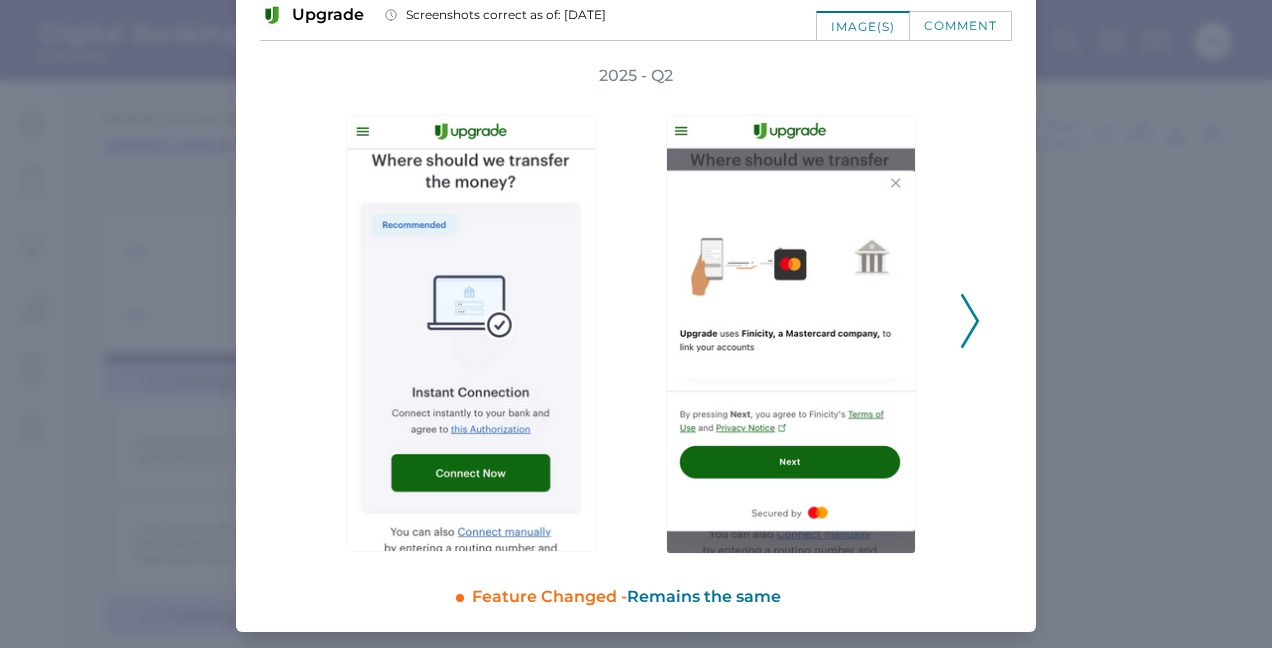drag, startPoint x: 214, startPoint y: 272, endPoint x: 332, endPoint y: 394, distance: 169.7292 